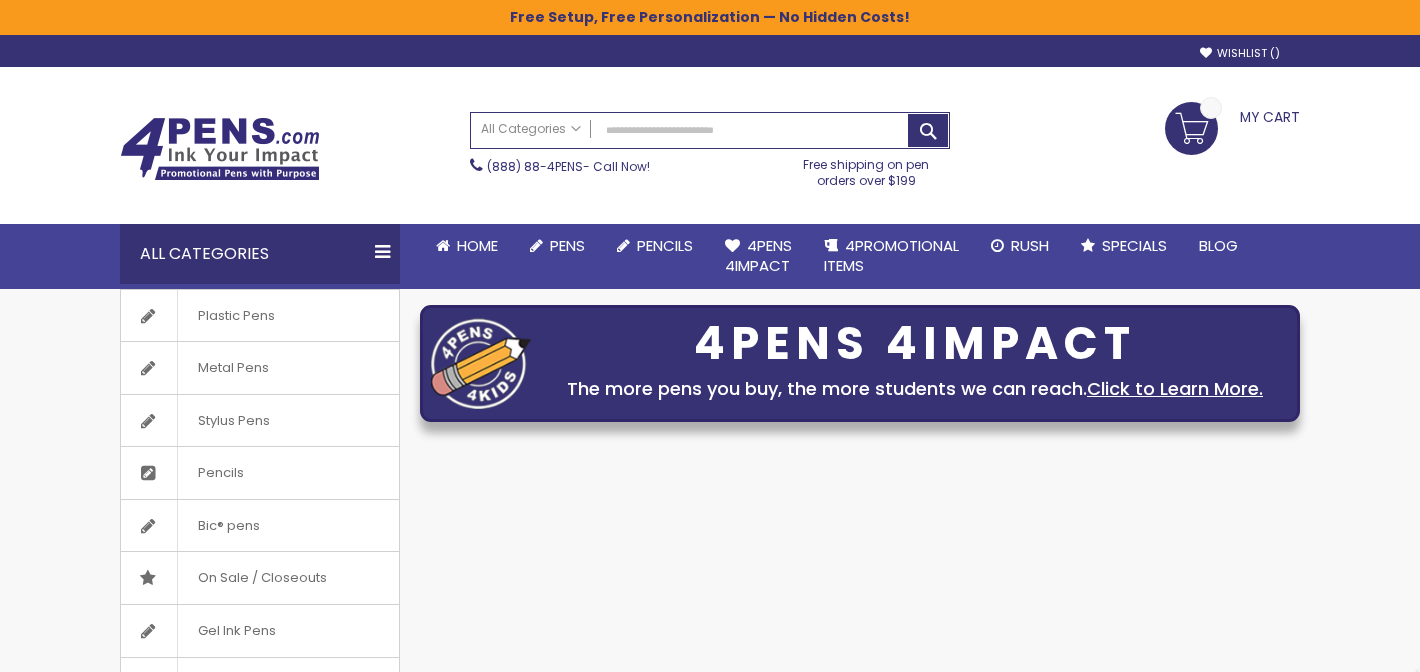 scroll, scrollTop: 0, scrollLeft: 0, axis: both 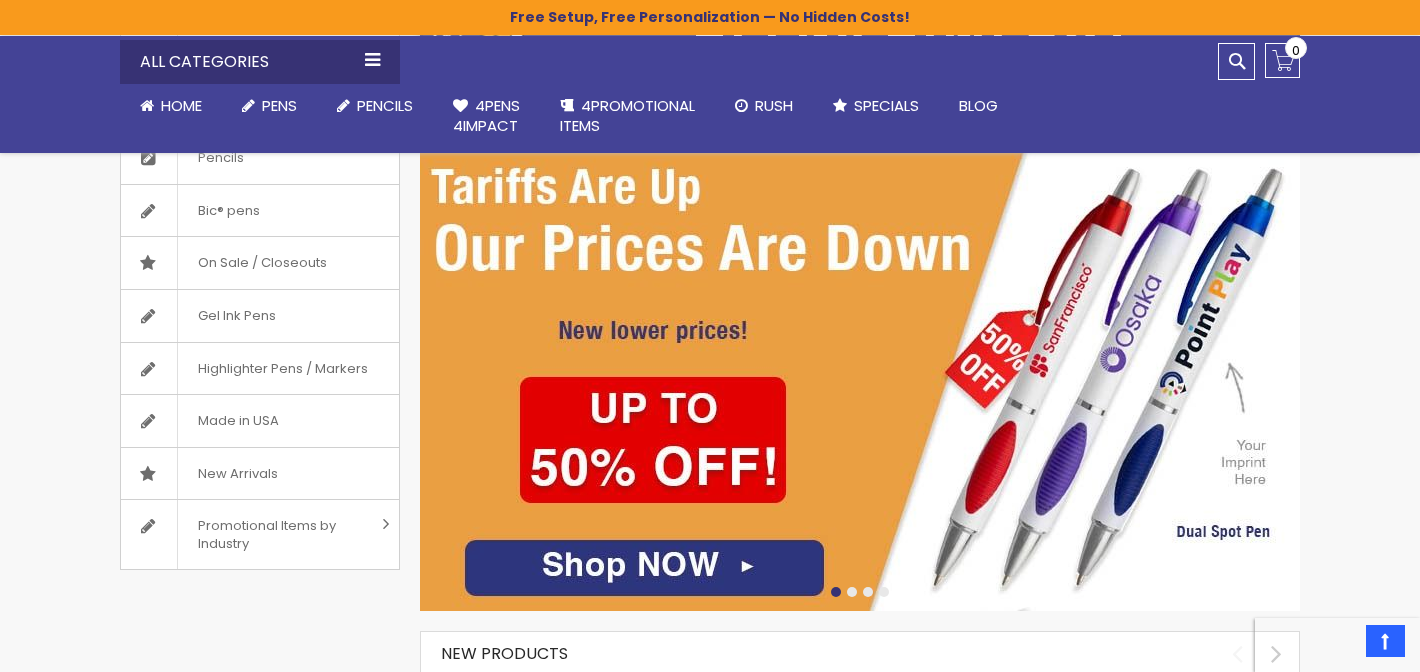 click at bounding box center [860, 377] 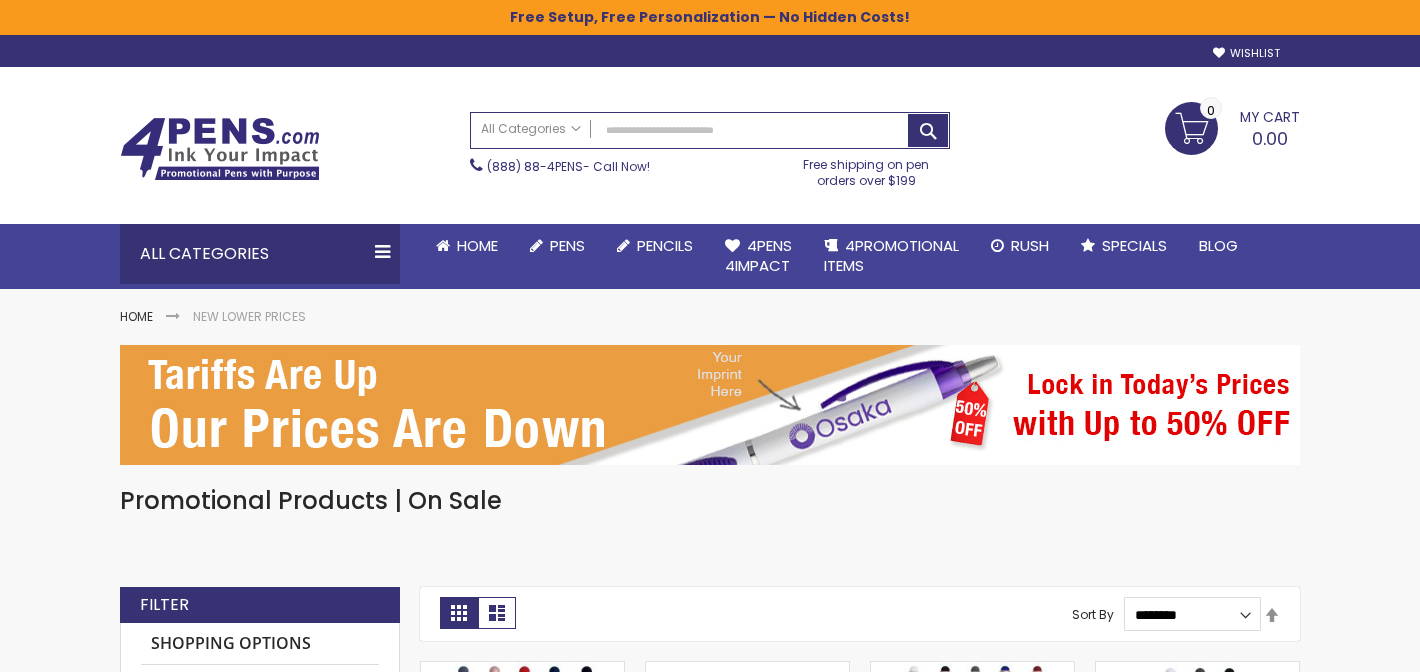 scroll, scrollTop: 0, scrollLeft: 0, axis: both 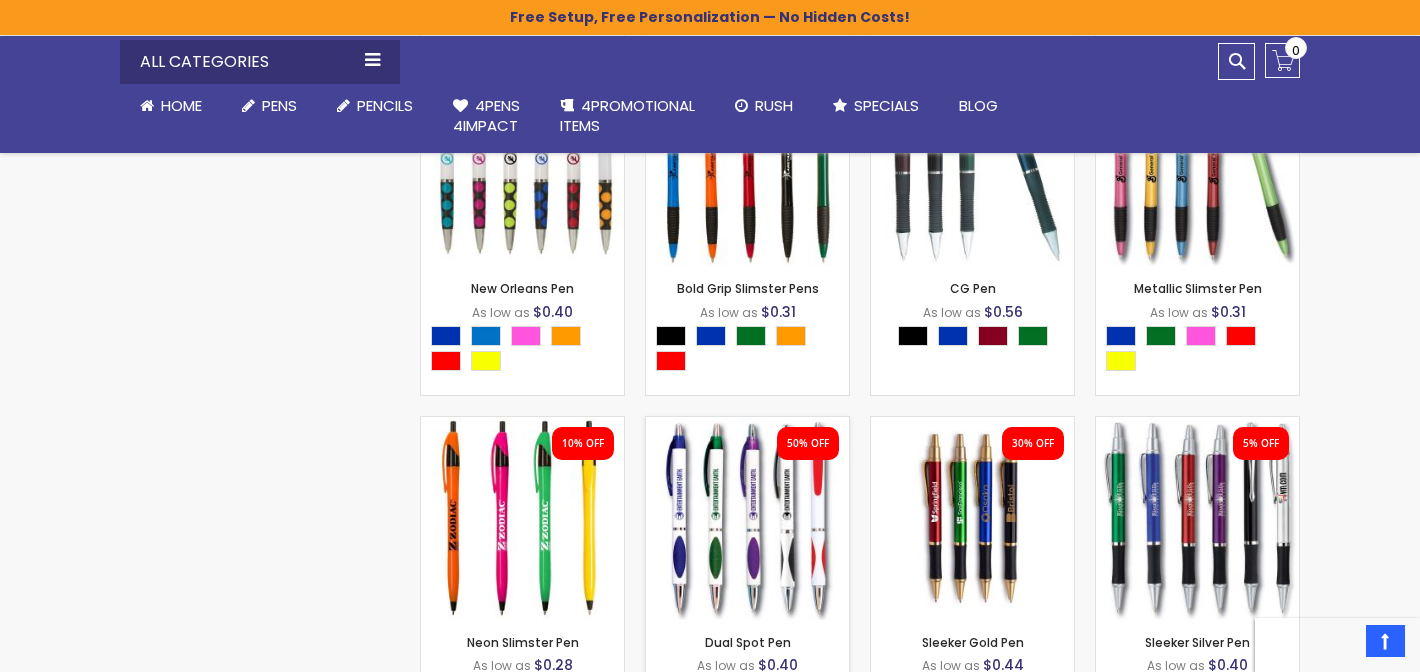 click at bounding box center [747, 518] 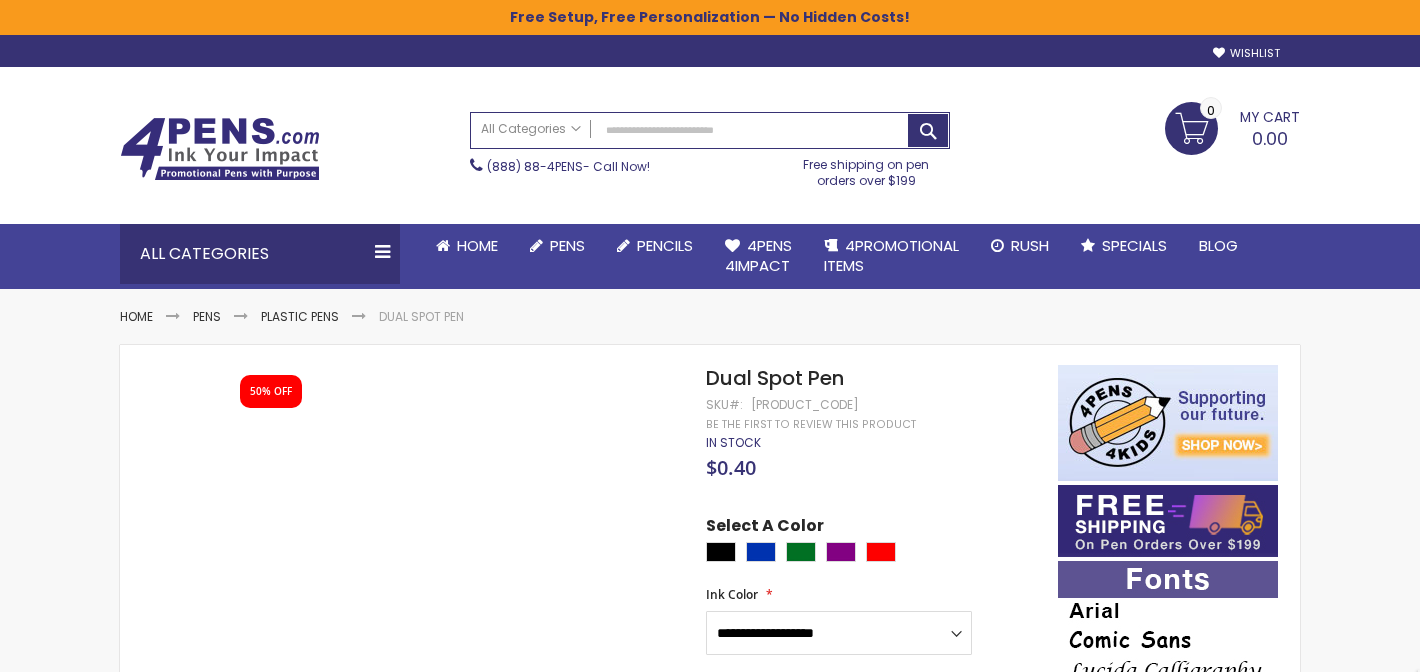 scroll, scrollTop: 0, scrollLeft: 0, axis: both 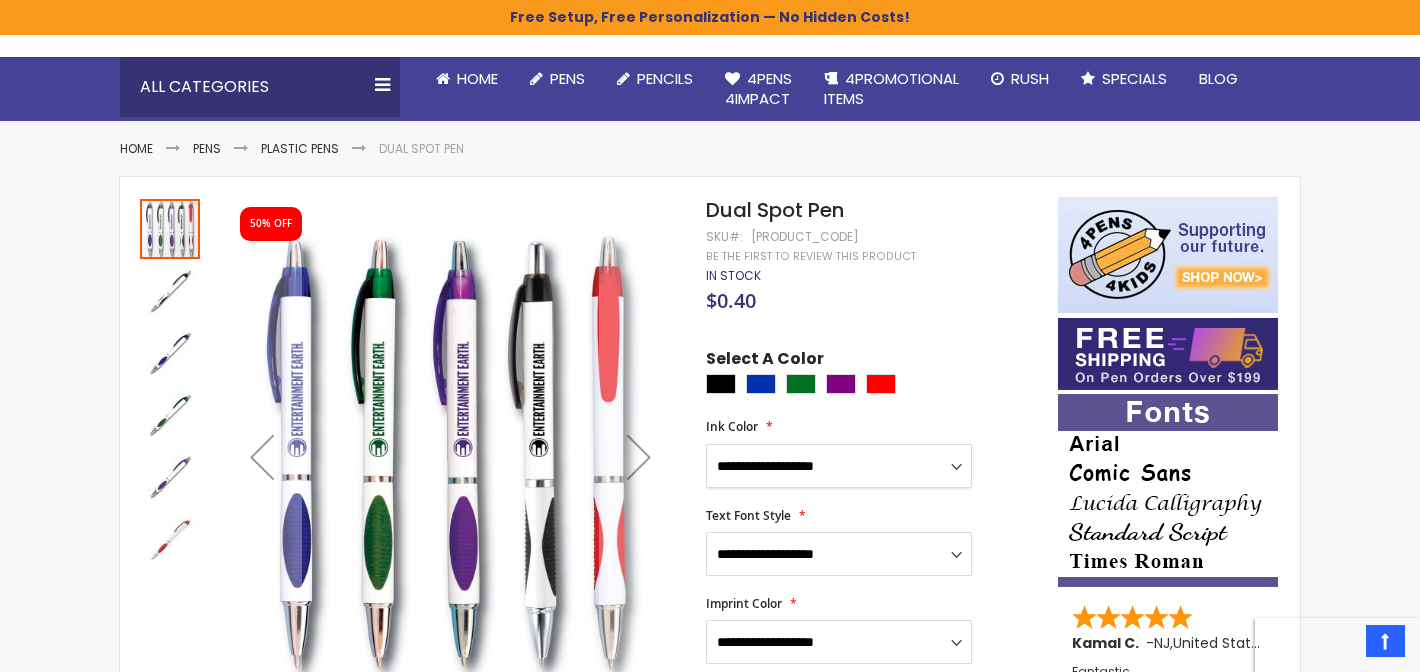 click on "**********" at bounding box center [839, 466] 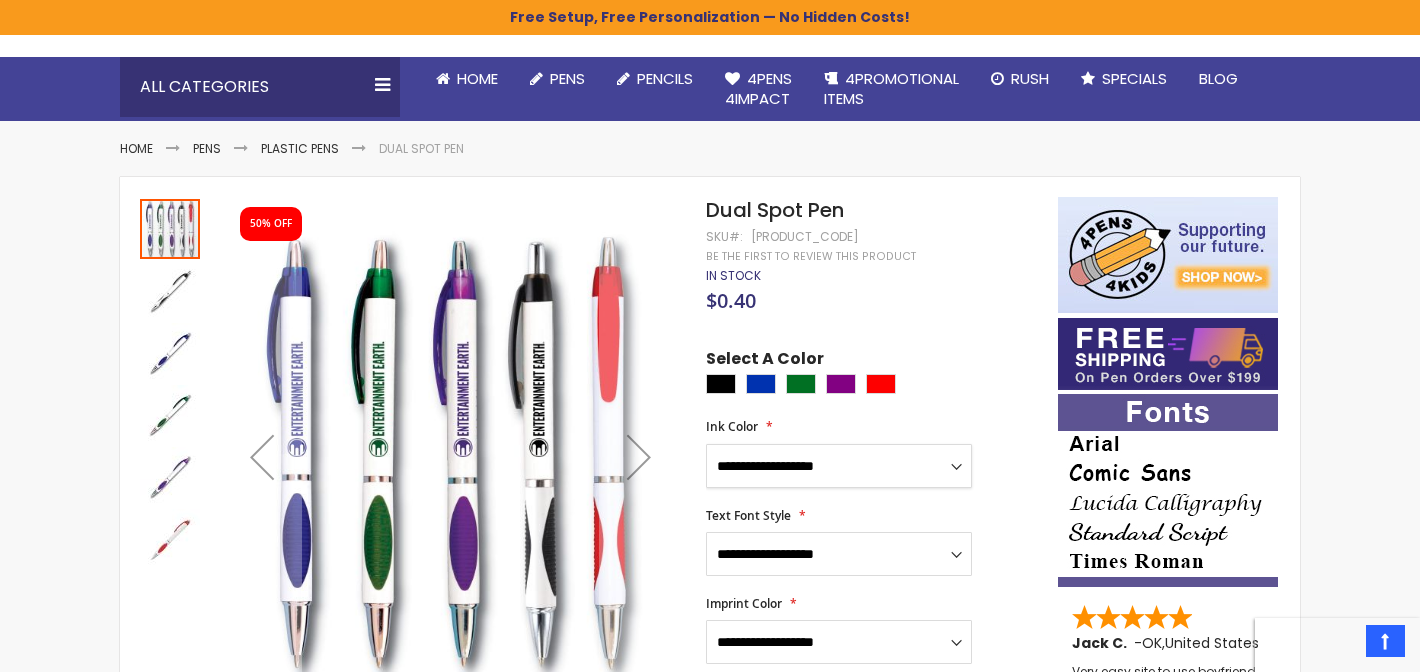 select on "***" 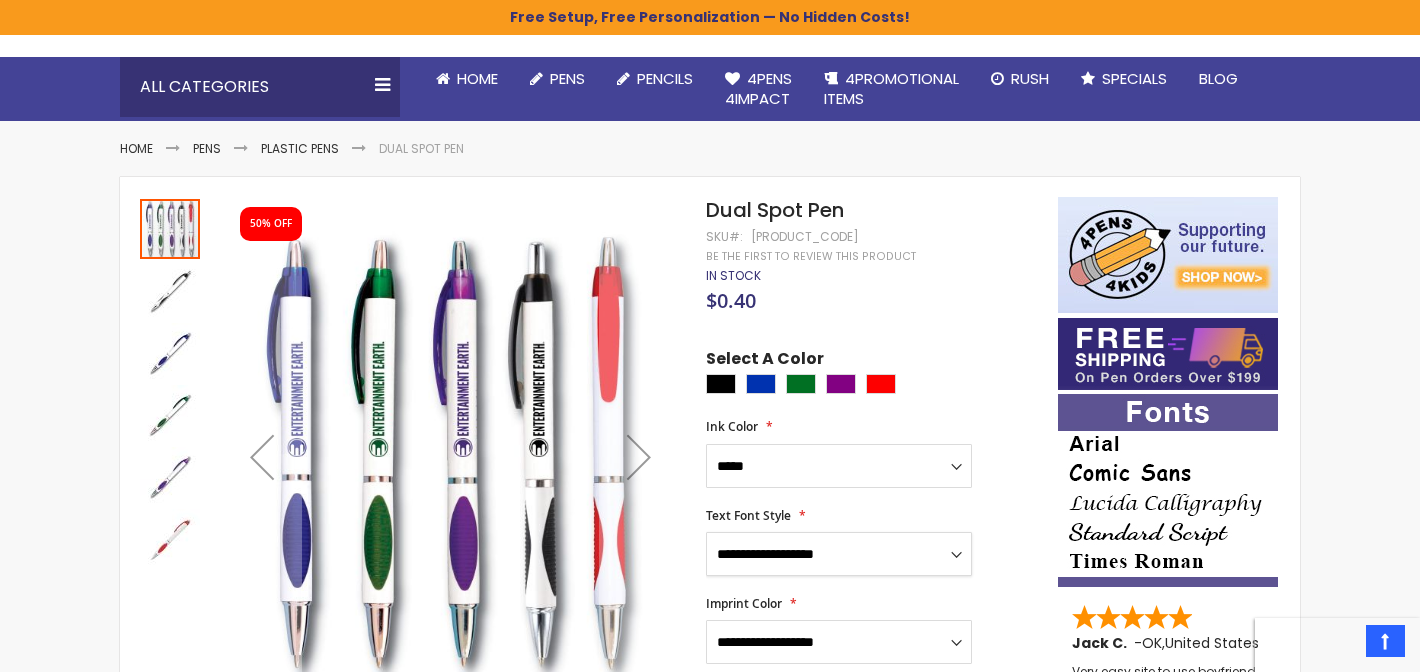 click on "**********" at bounding box center (839, 554) 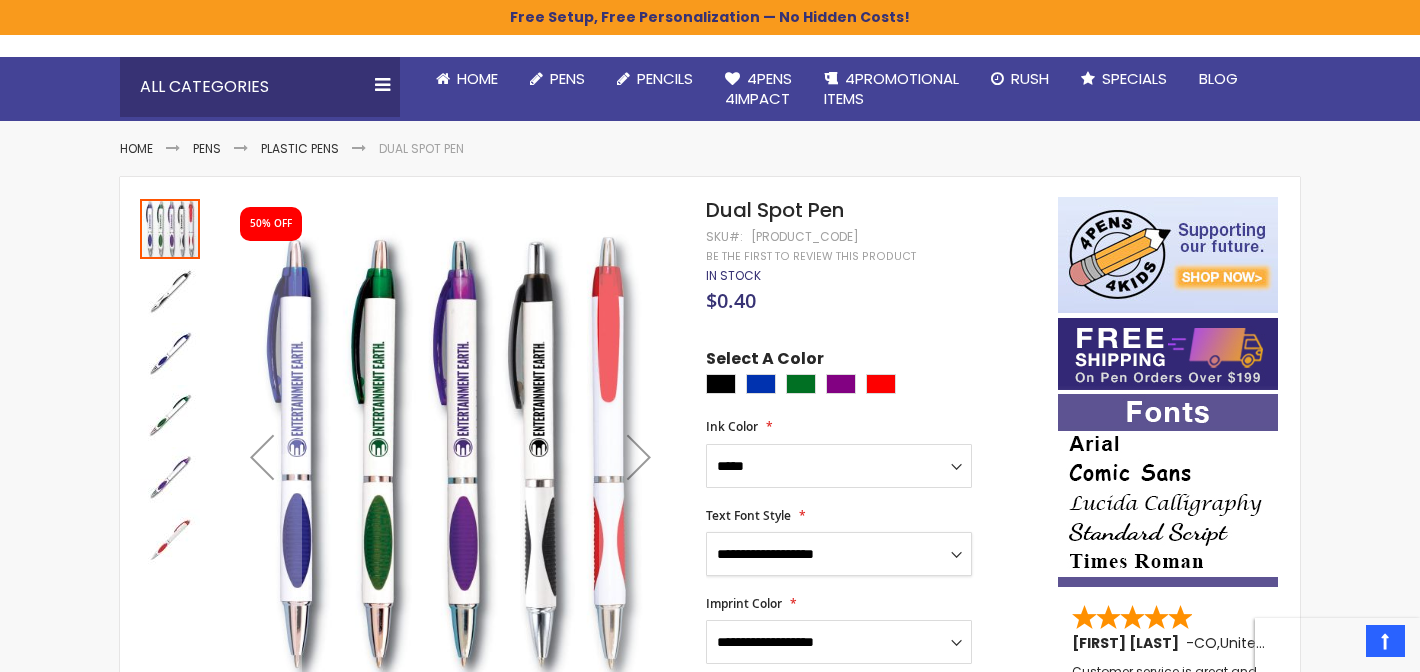 select on "***" 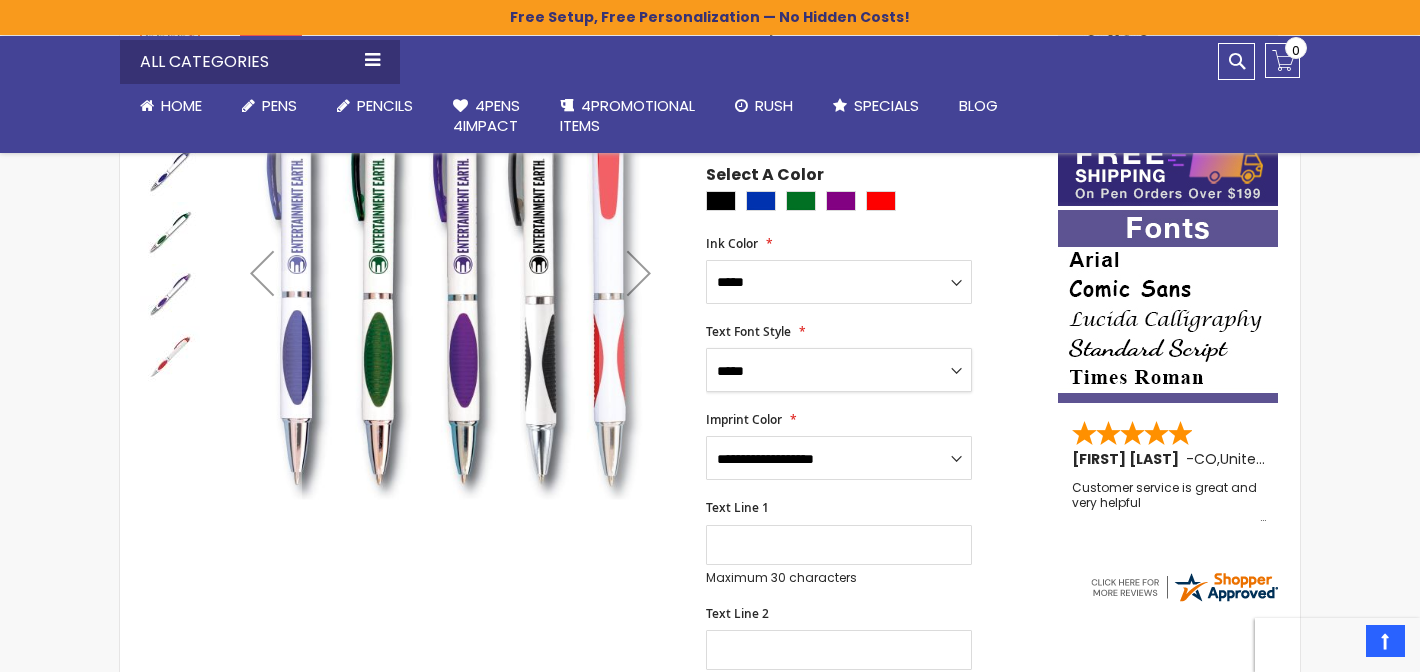 scroll, scrollTop: 359, scrollLeft: 0, axis: vertical 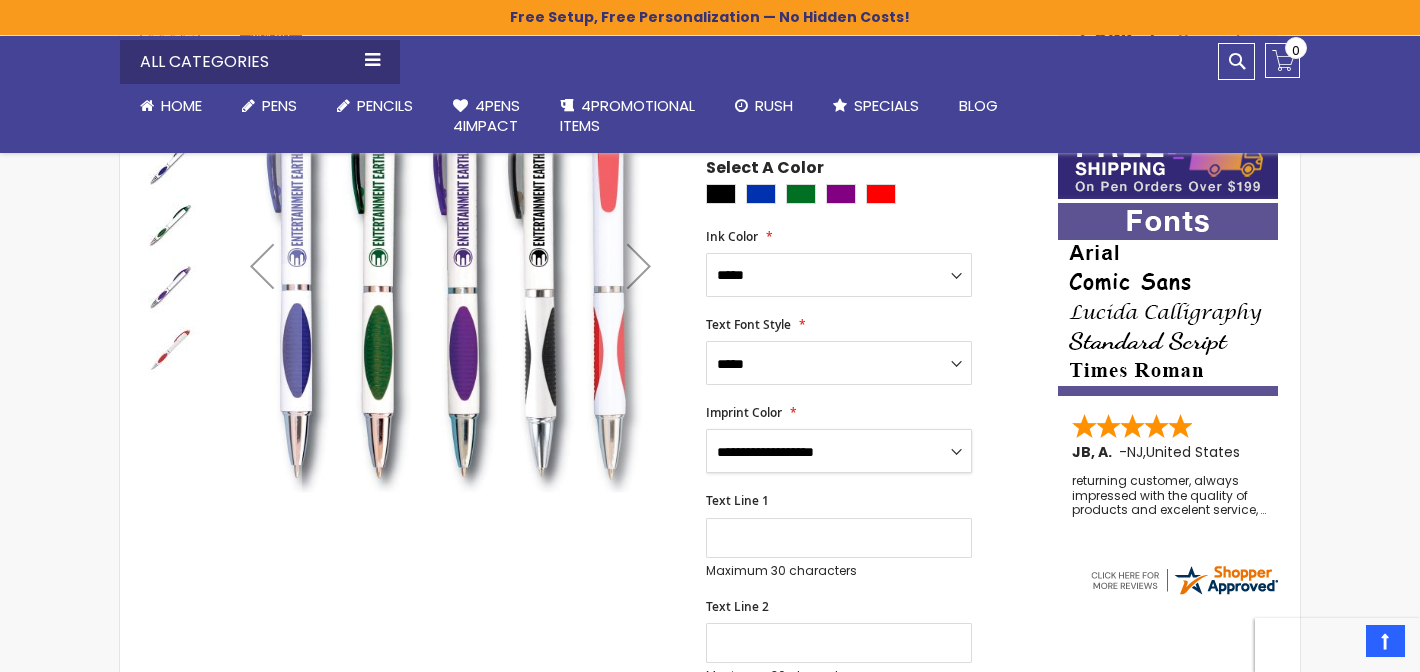 click on "**********" at bounding box center [839, 451] 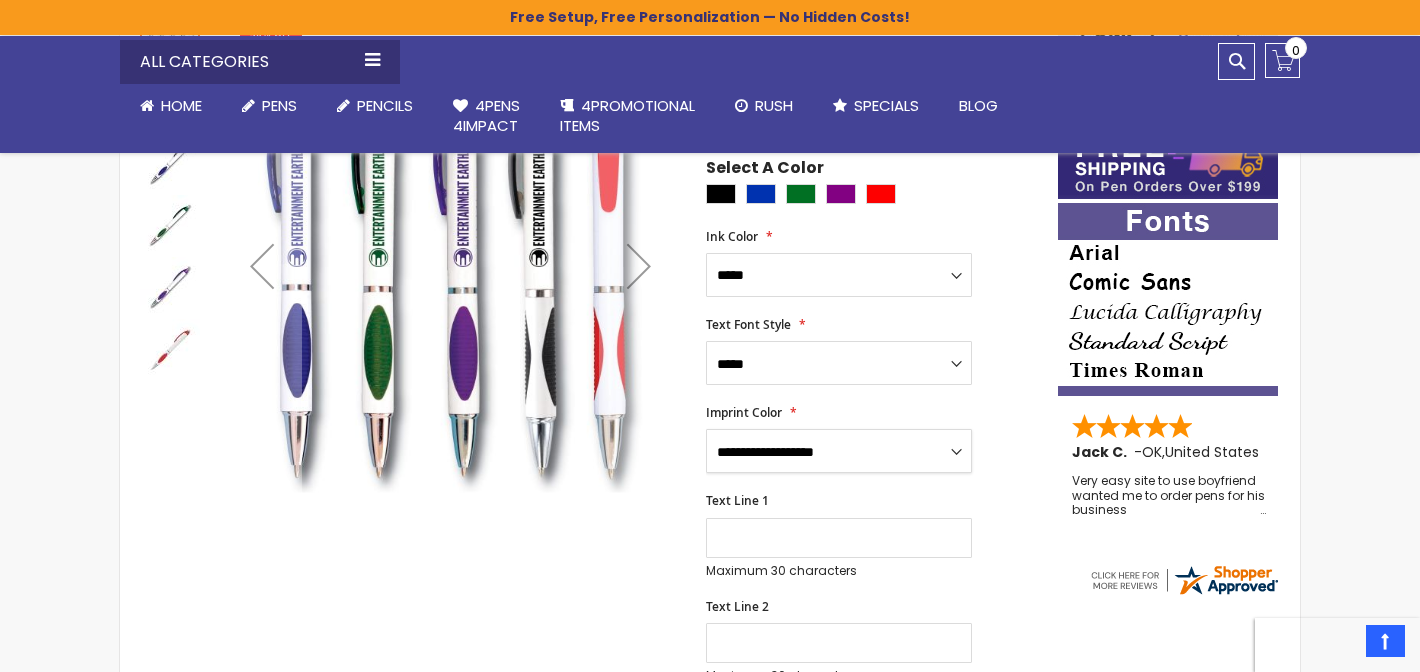 select on "***" 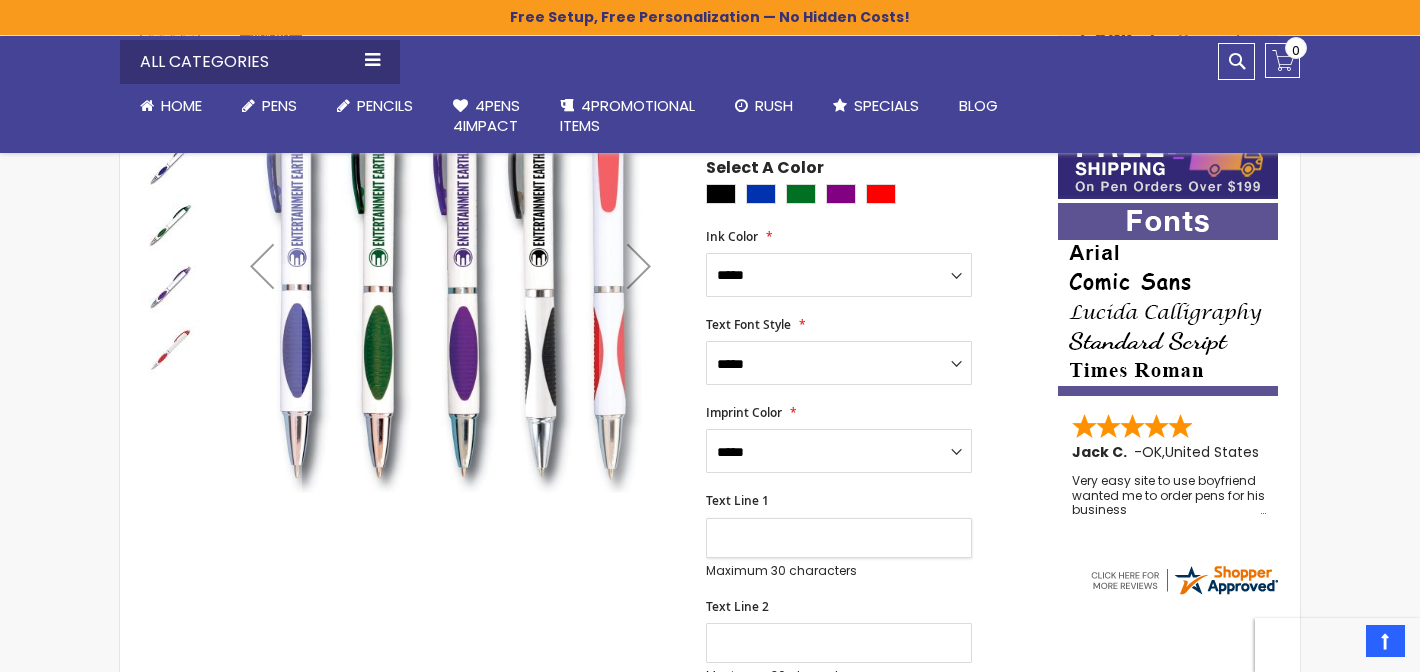 click on "Text Line 1" at bounding box center (839, 538) 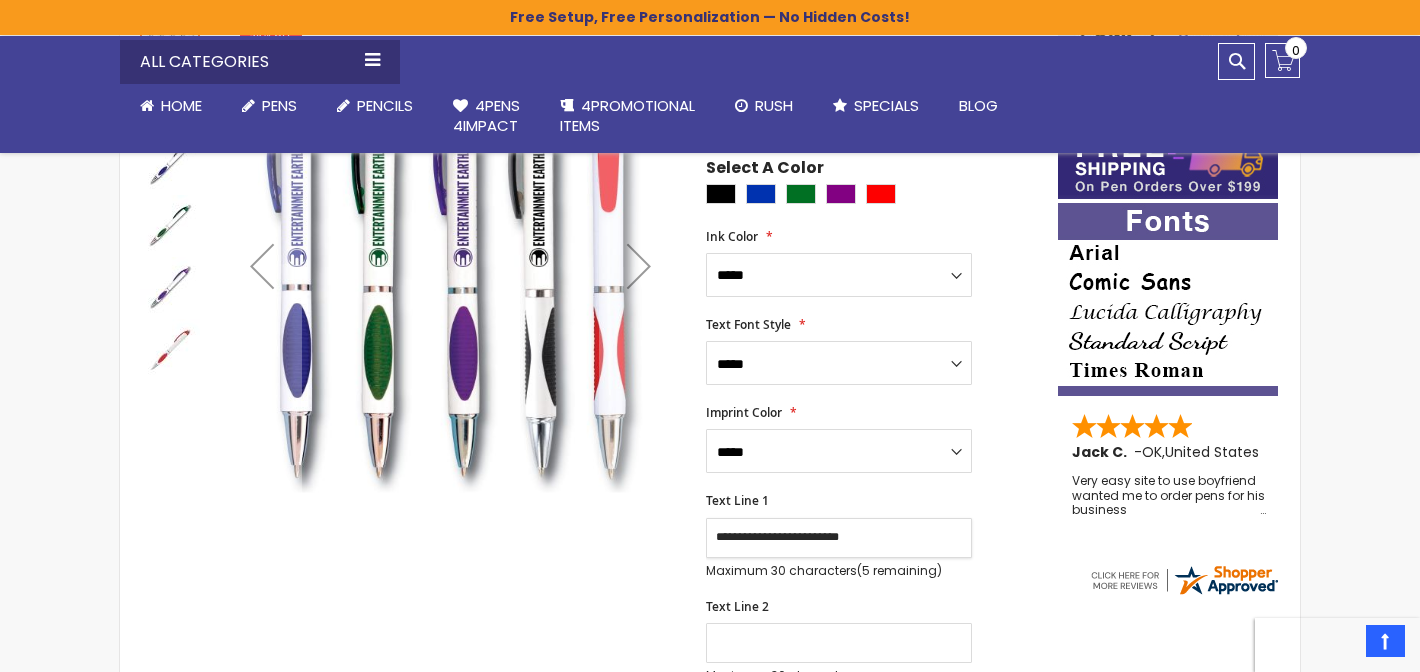 type on "**********" 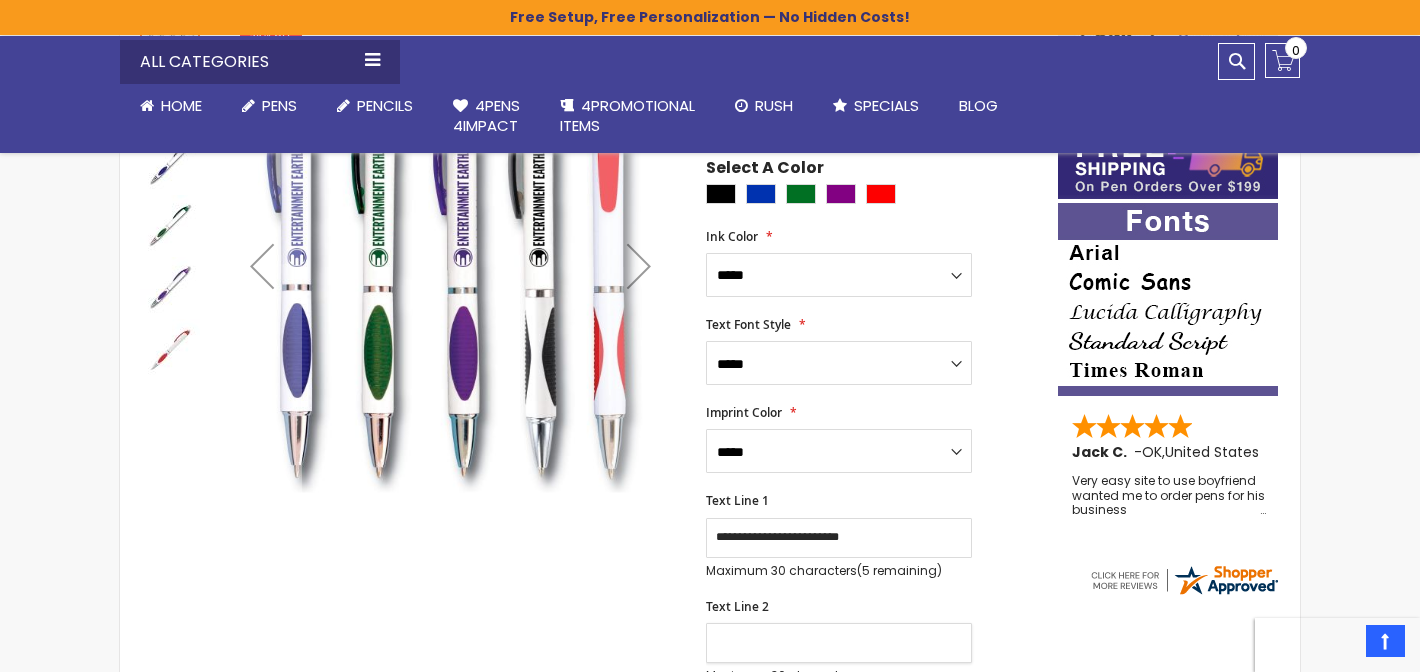 click on "Text Line 2" at bounding box center [839, 643] 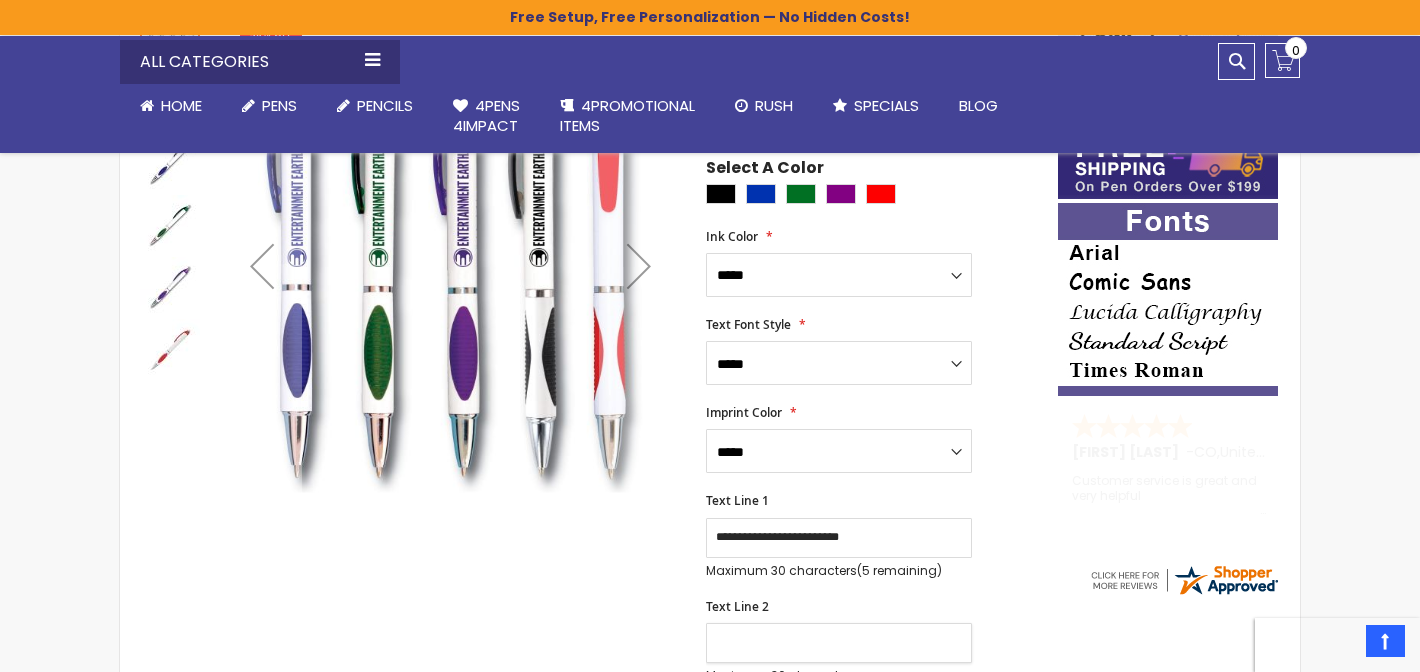 click on "Text Line 2" at bounding box center (839, 643) 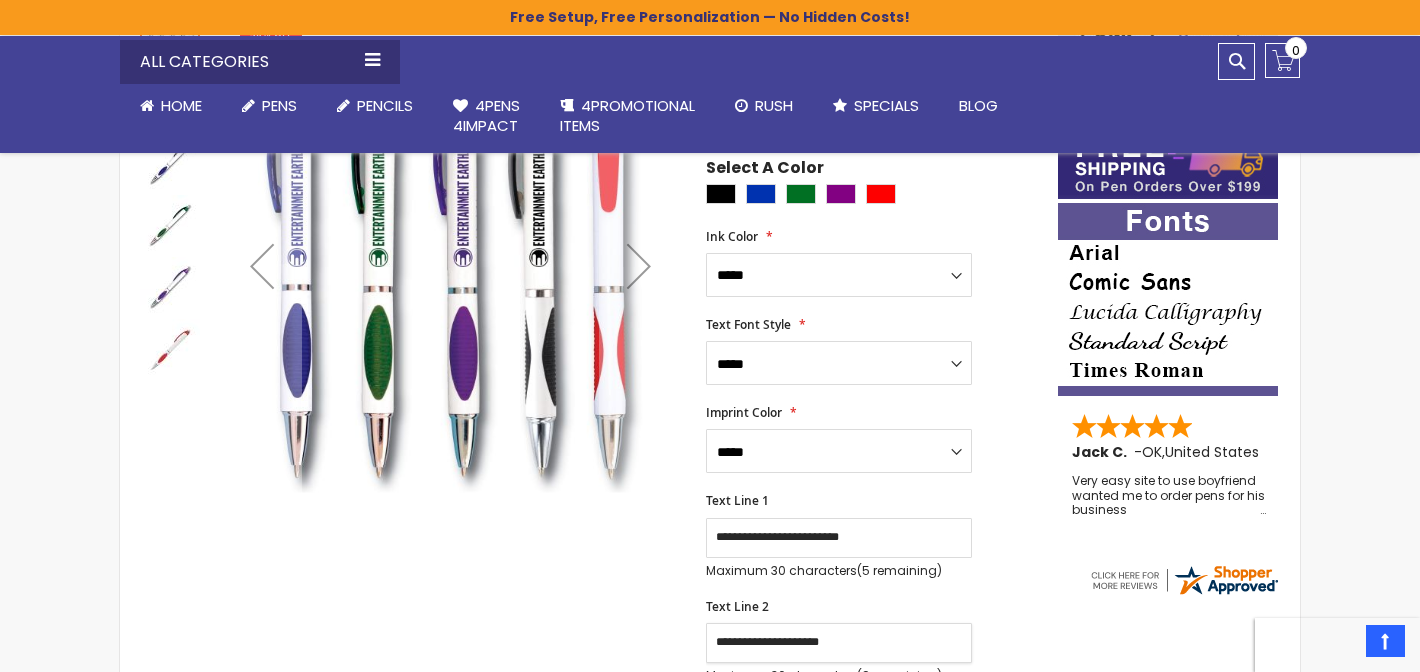 click on "**********" at bounding box center (839, 643) 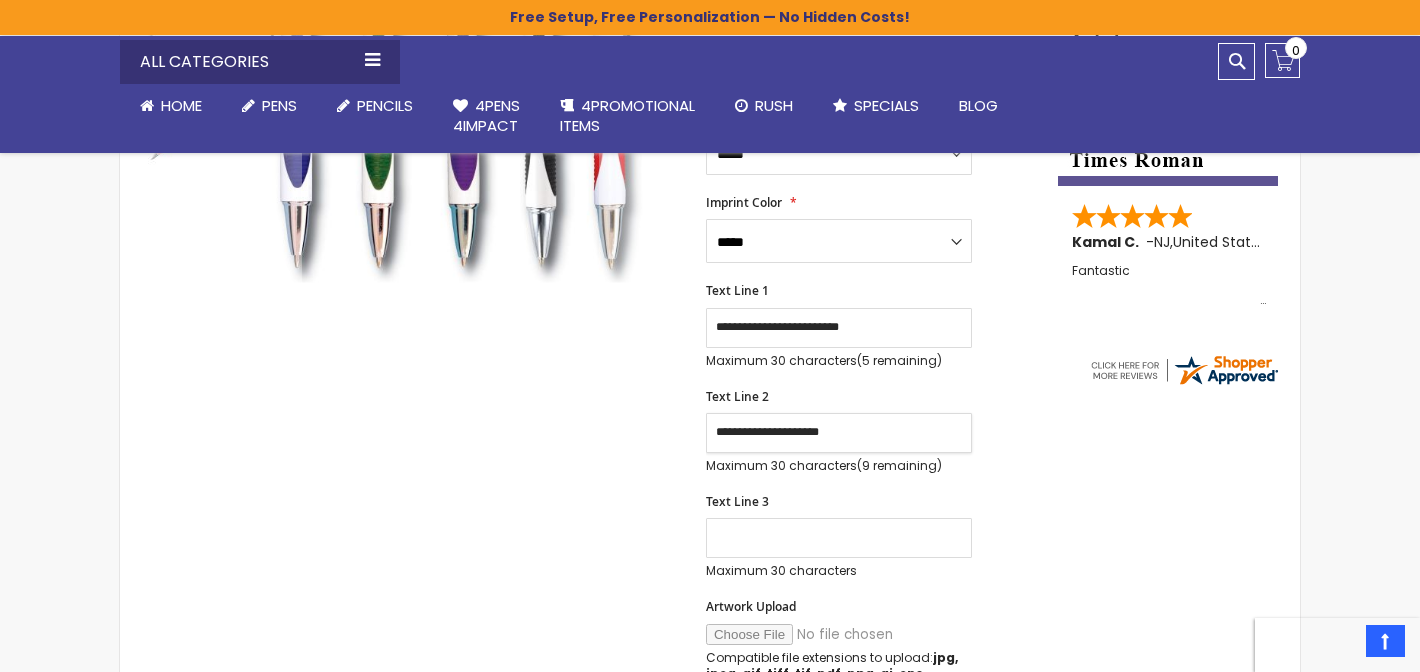 scroll, scrollTop: 573, scrollLeft: 0, axis: vertical 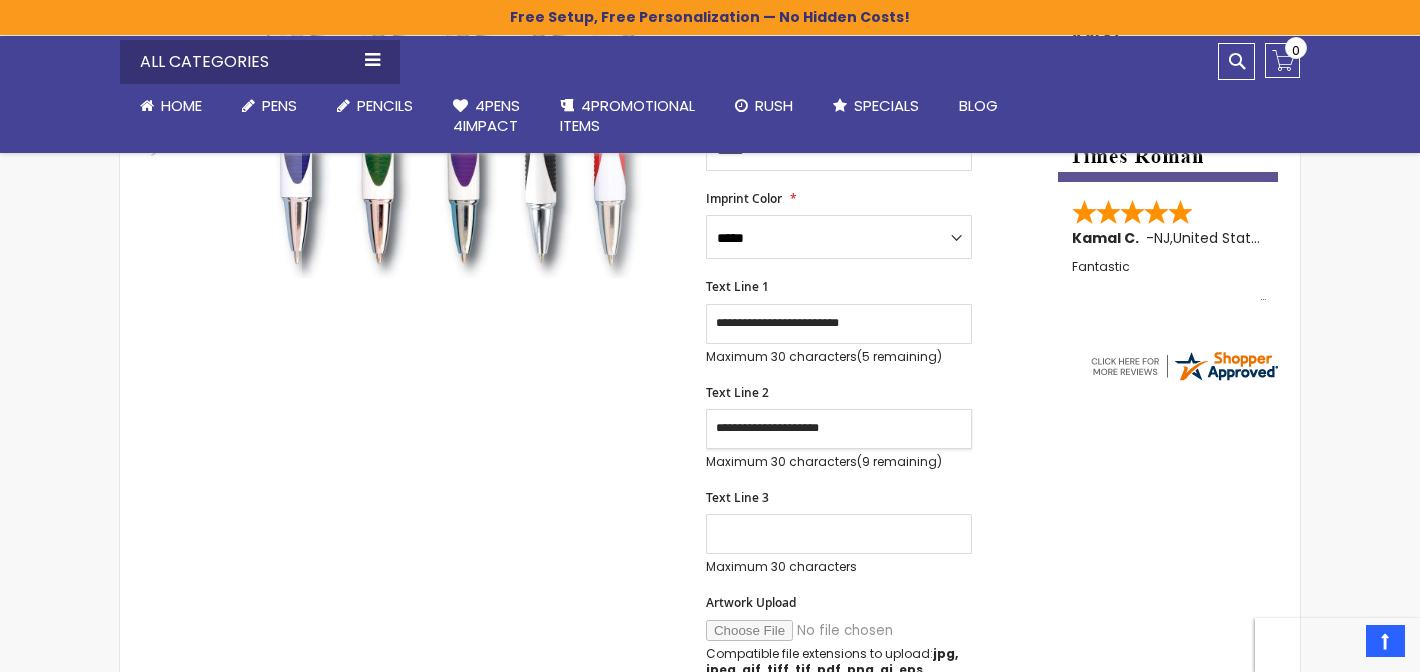 type on "**********" 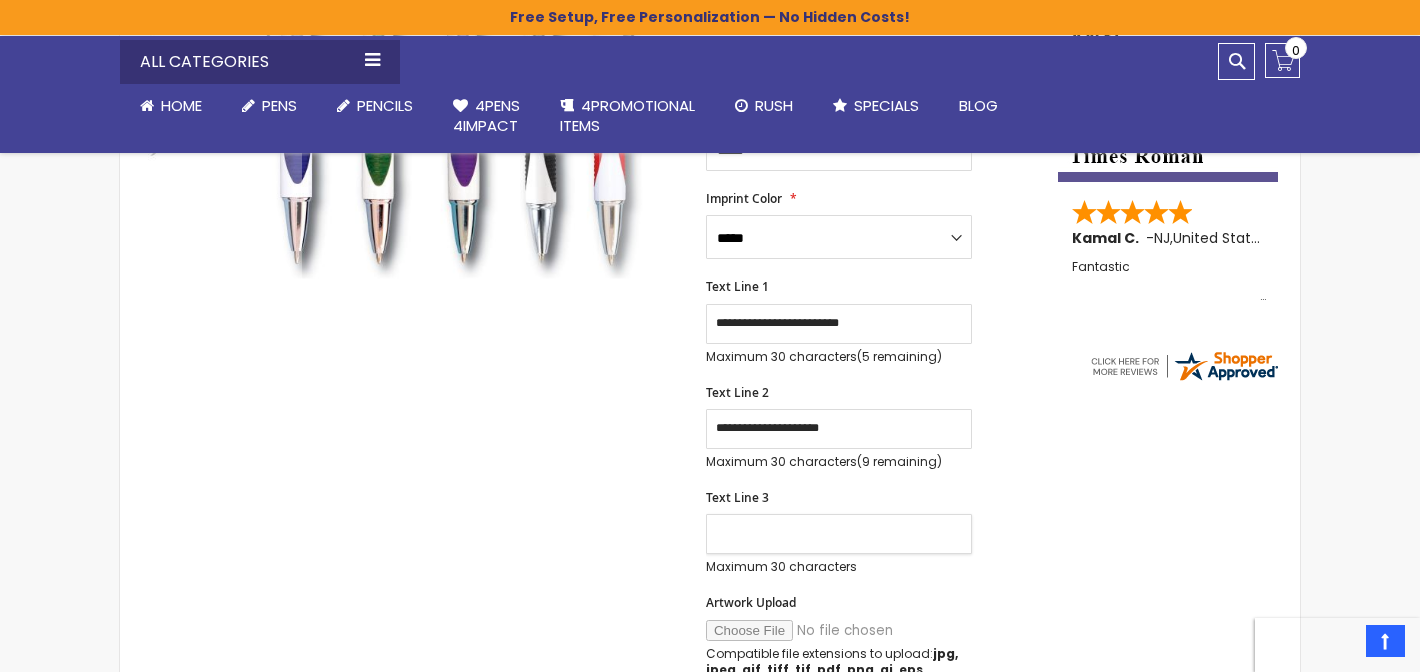 click on "Text Line 3" at bounding box center (839, 534) 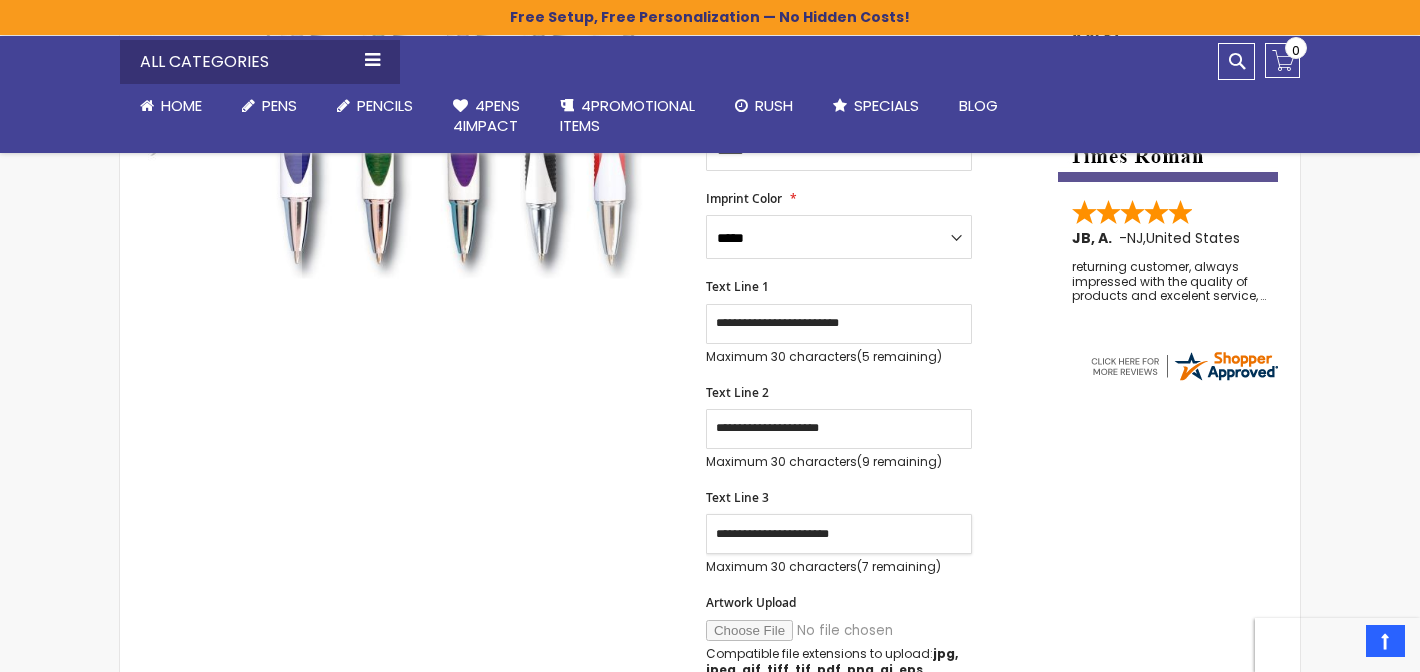 click on "**********" at bounding box center [839, 534] 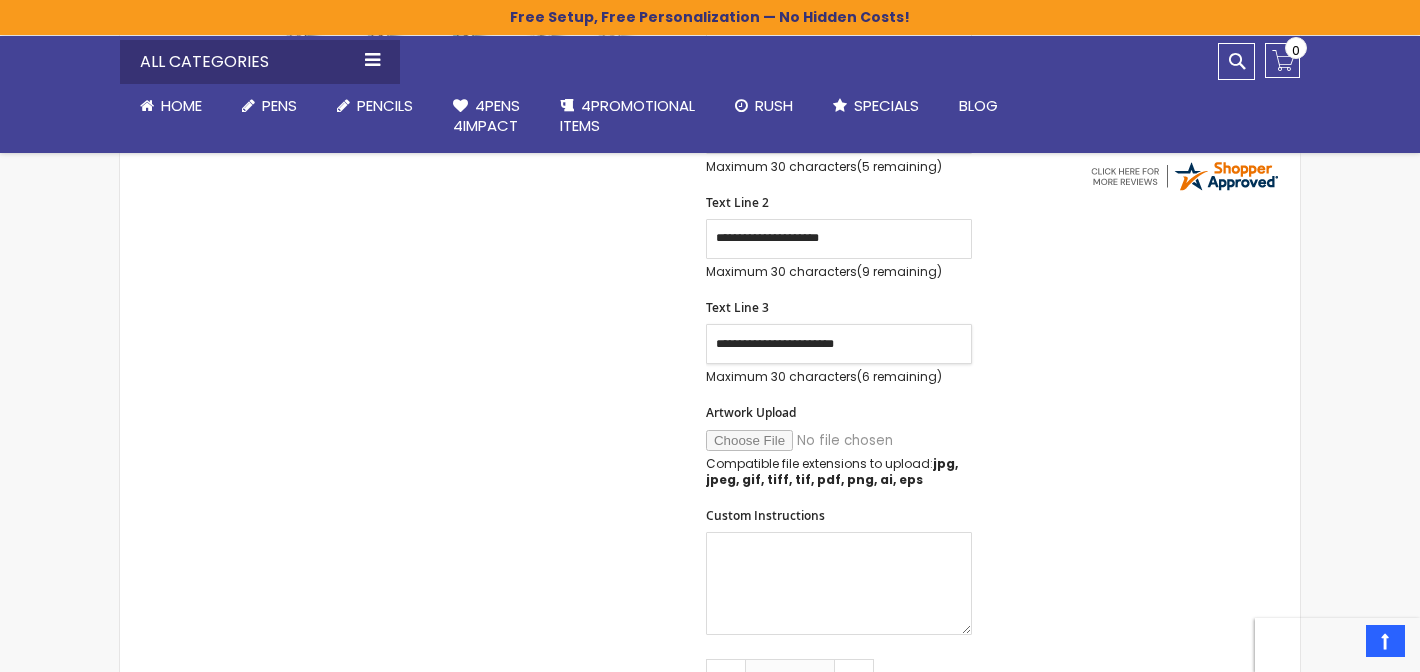 scroll, scrollTop: 766, scrollLeft: 0, axis: vertical 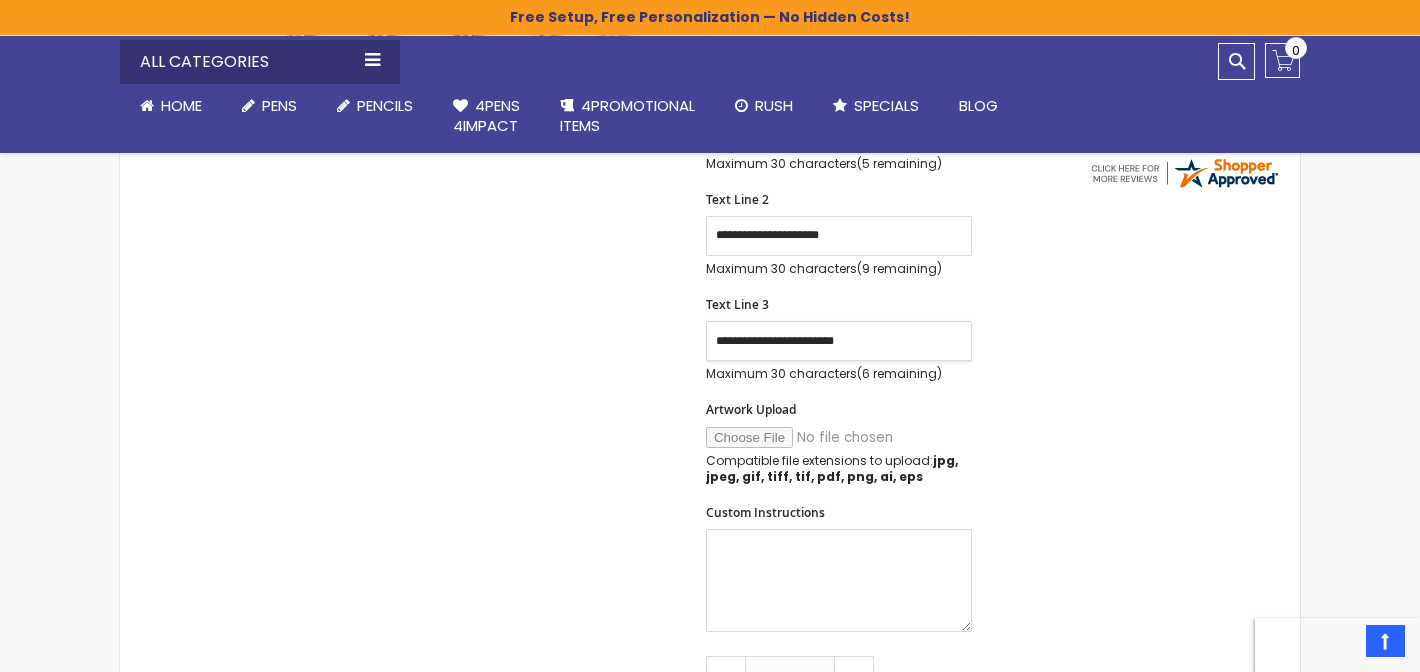 type on "**********" 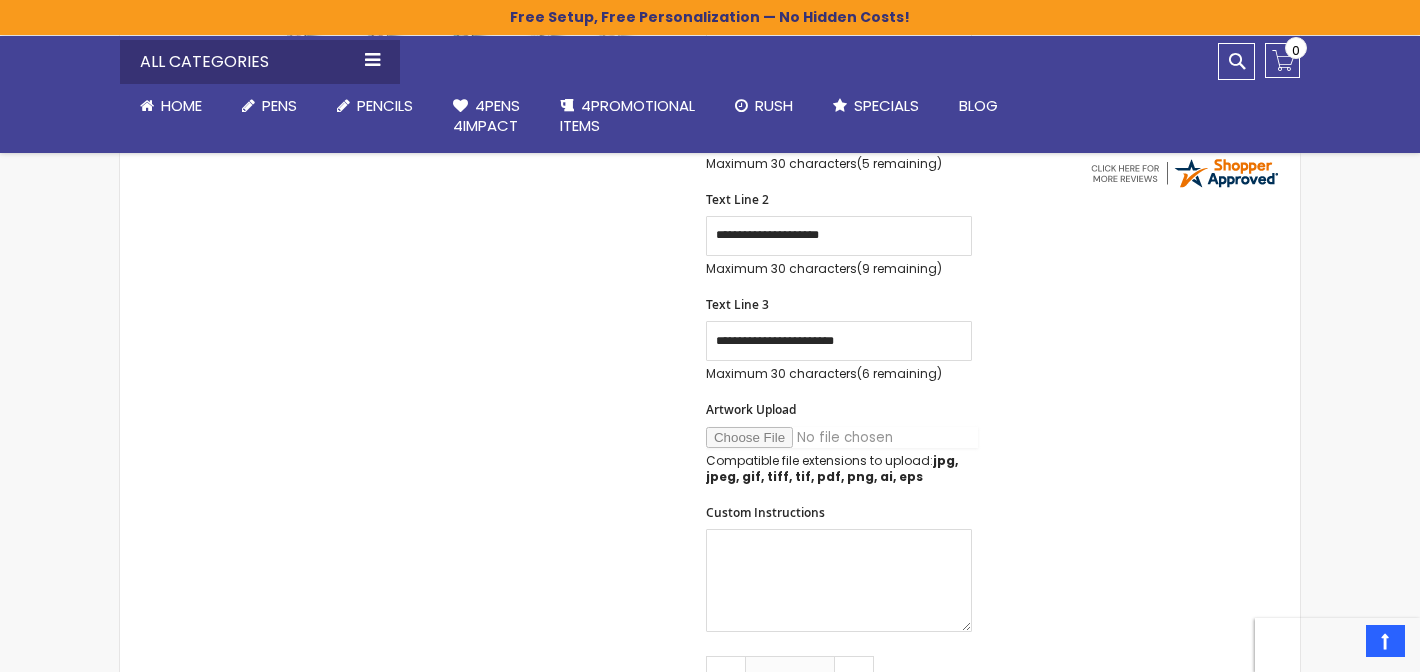 click on "Artwork Upload" at bounding box center [842, 437] 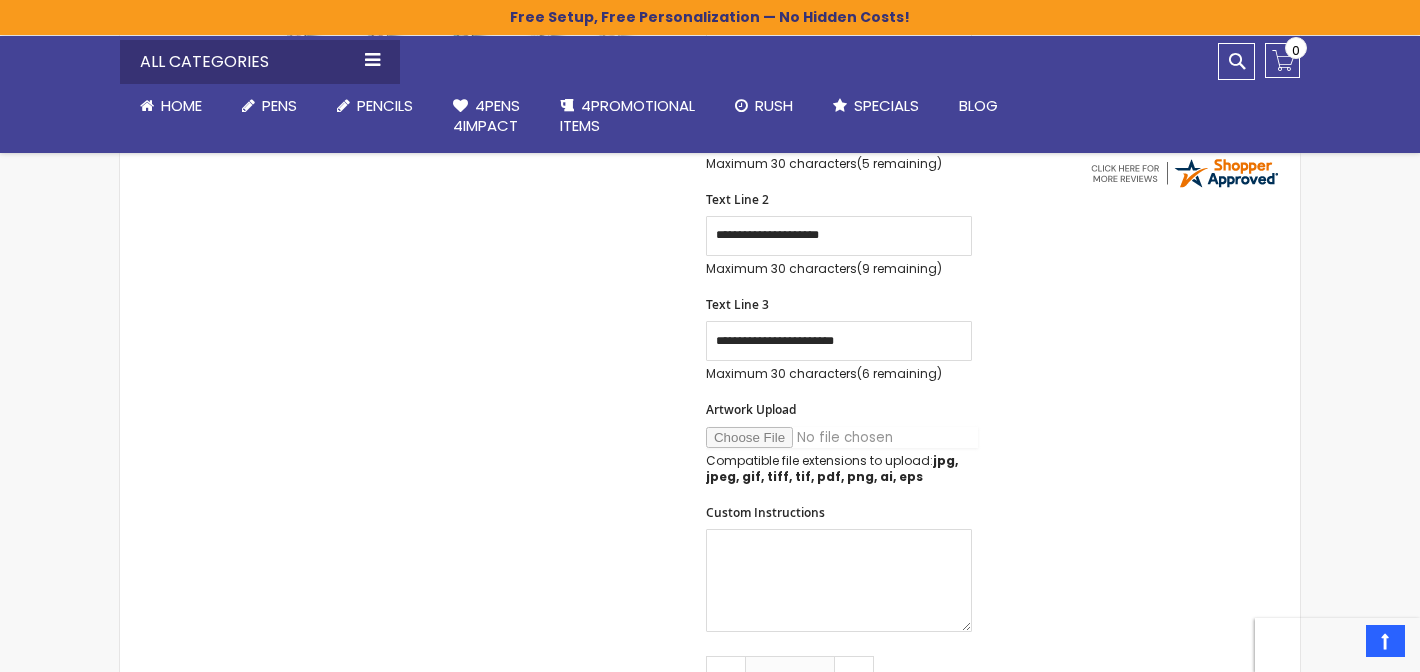 type on "**********" 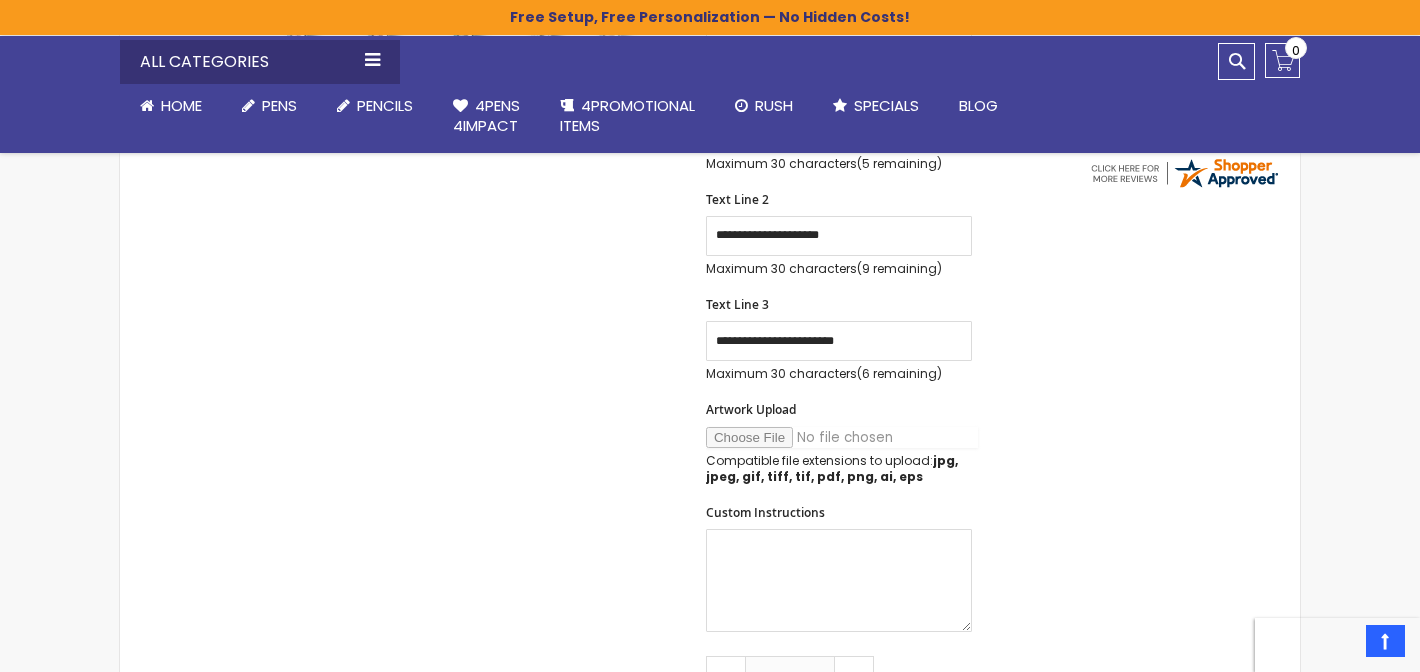 click on "Artwork Upload" at bounding box center (842, 437) 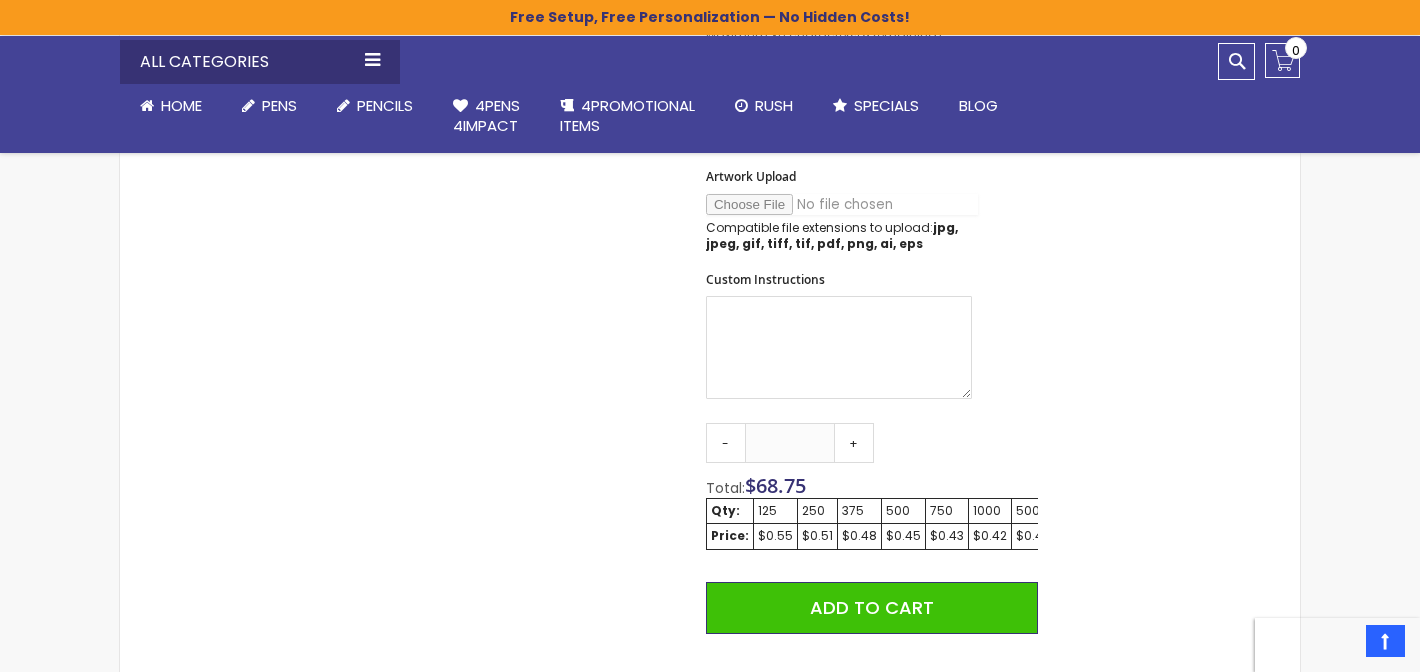 scroll, scrollTop: 1000, scrollLeft: 0, axis: vertical 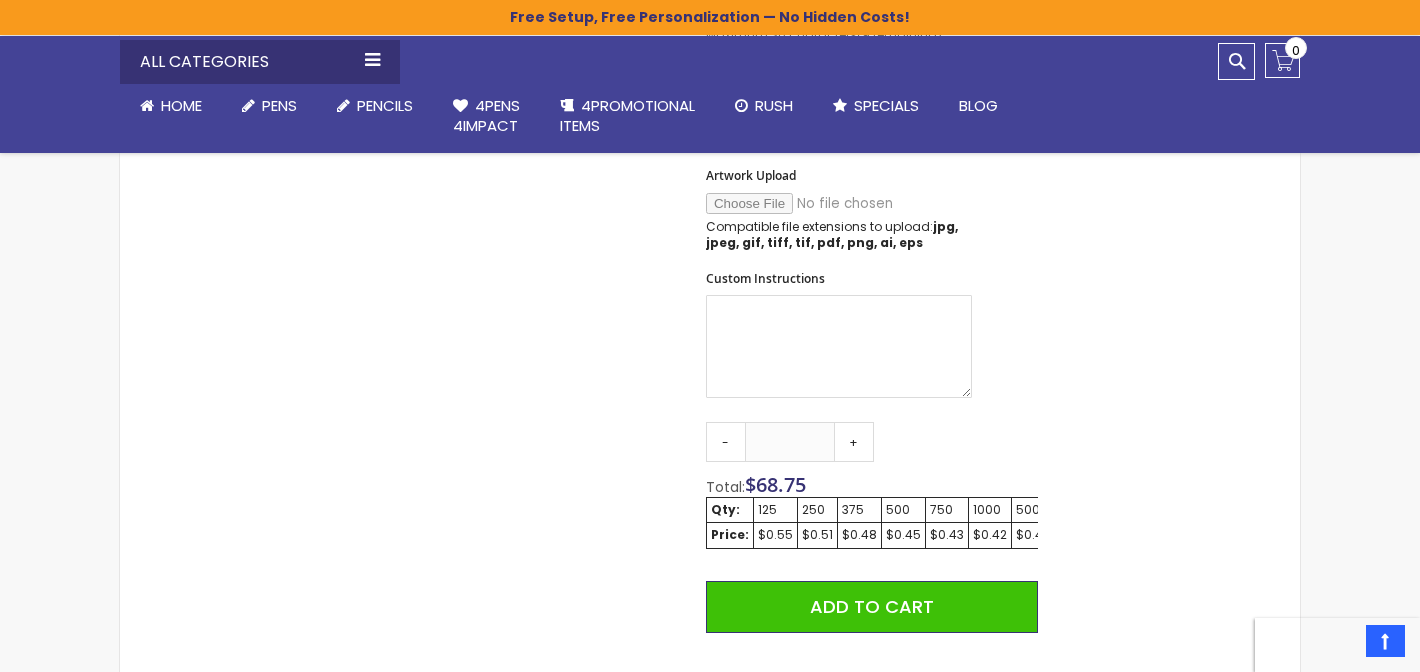click on "500" at bounding box center [903, 510] 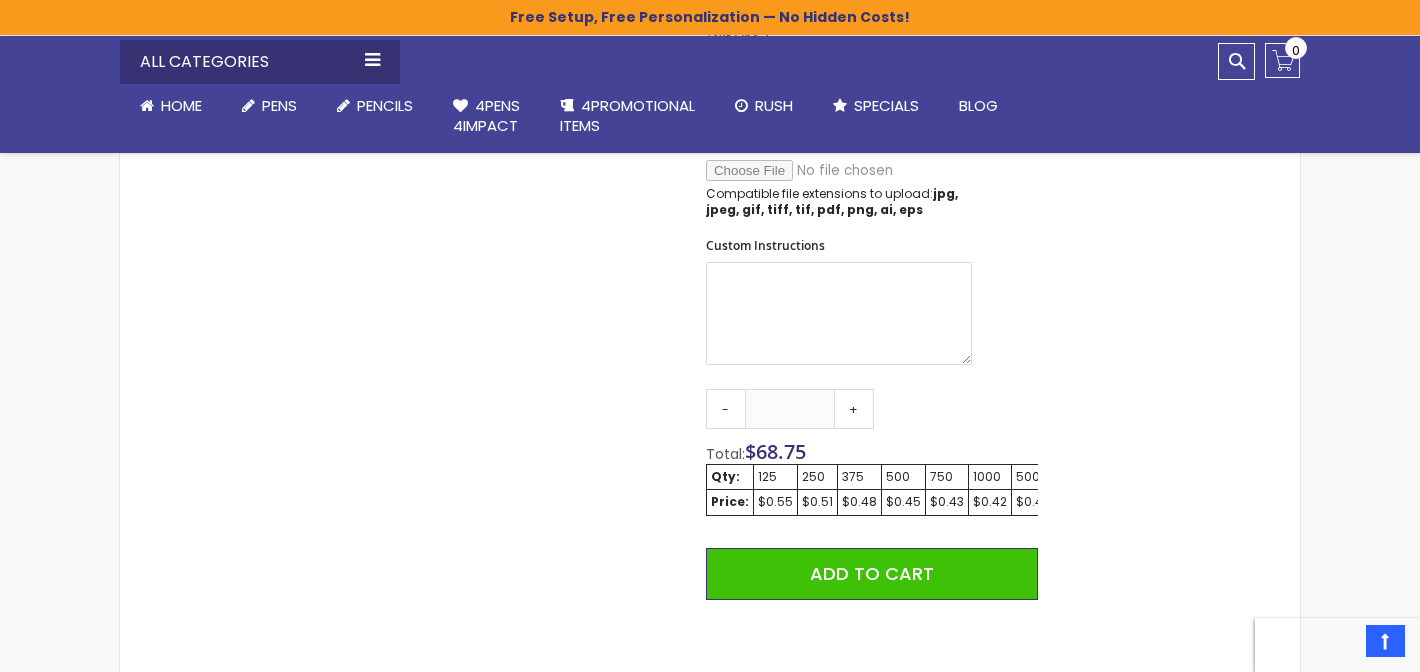 scroll, scrollTop: 1030, scrollLeft: 0, axis: vertical 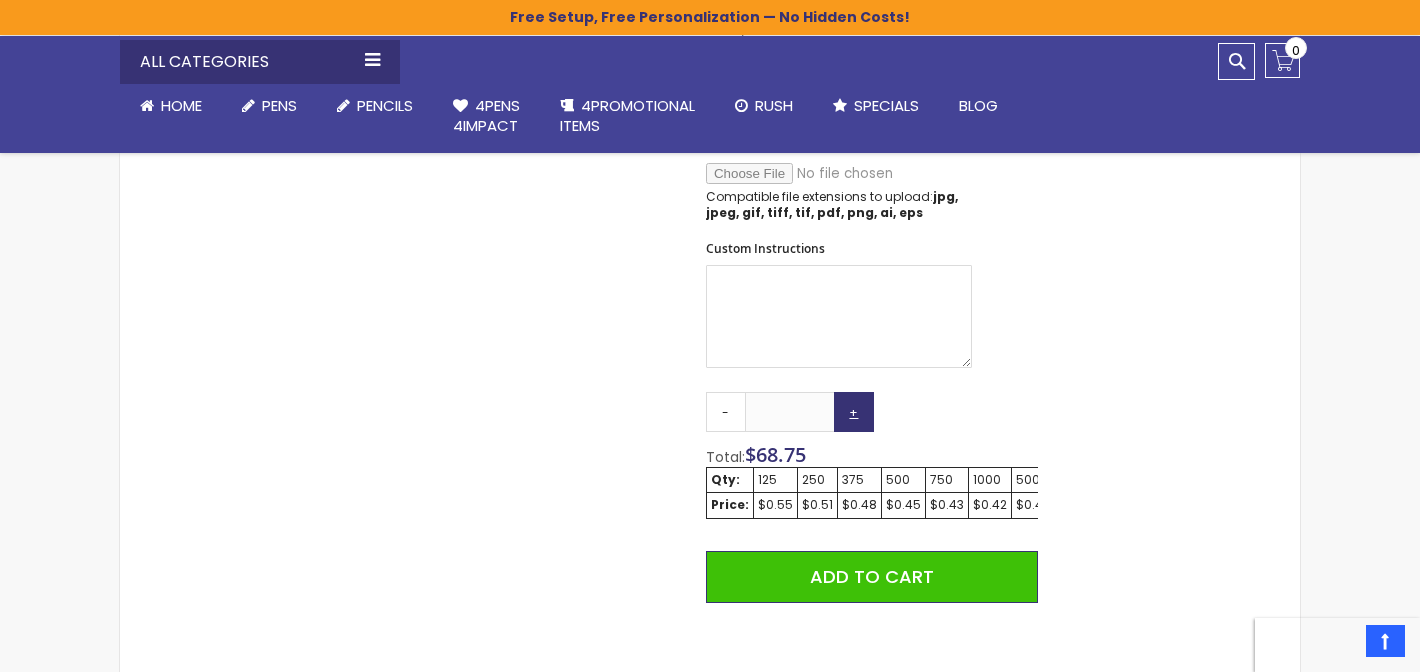 click on "+" at bounding box center (854, 412) 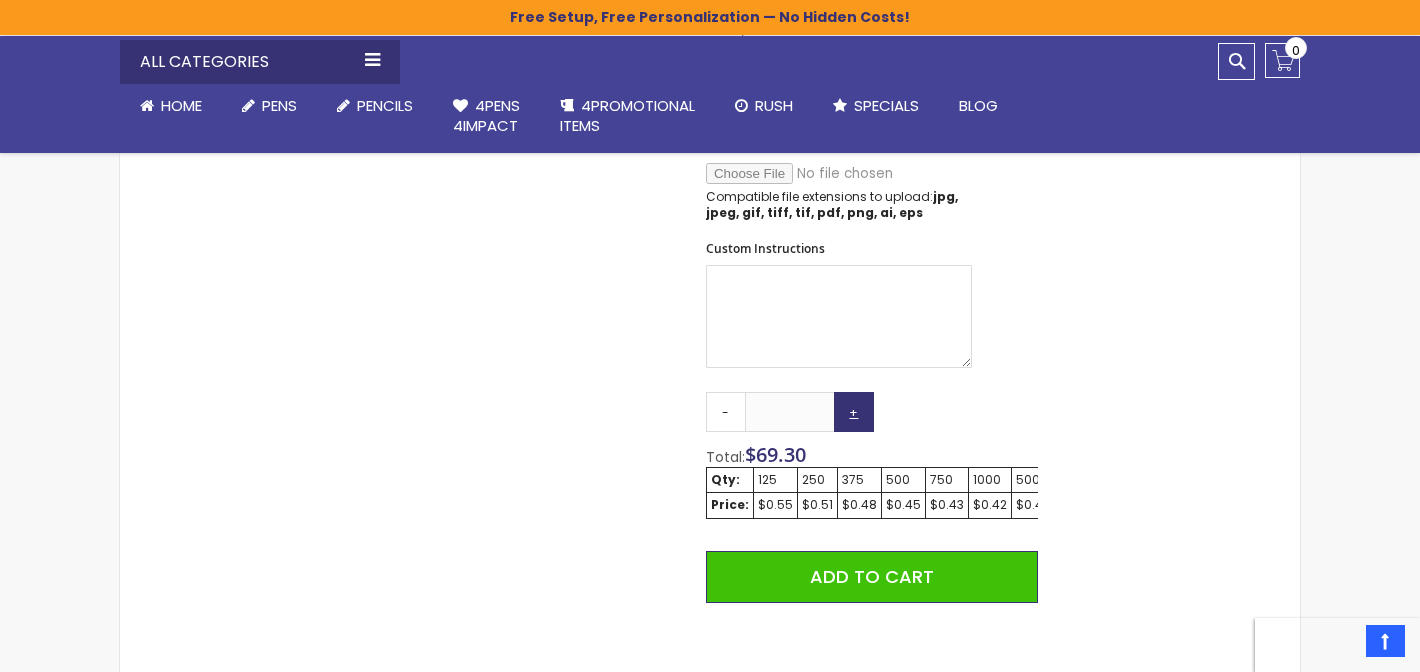 click on "+" at bounding box center (854, 412) 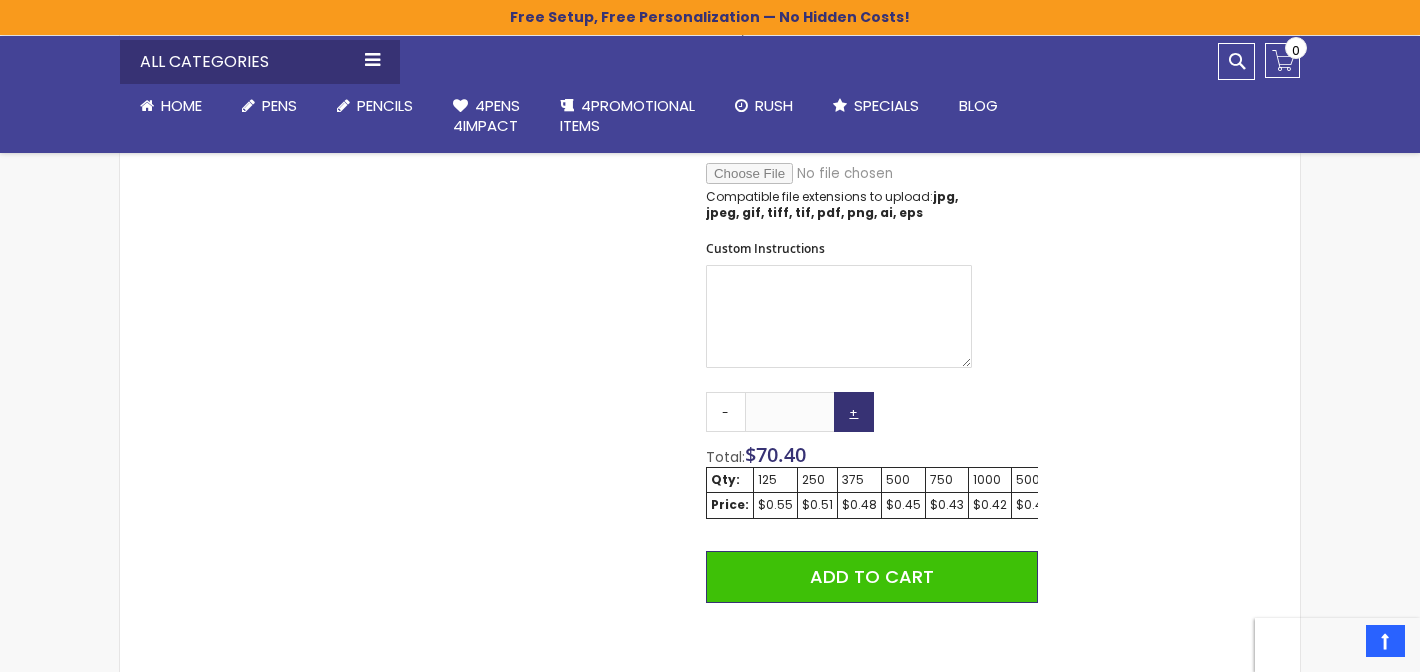 click on "+" at bounding box center (854, 412) 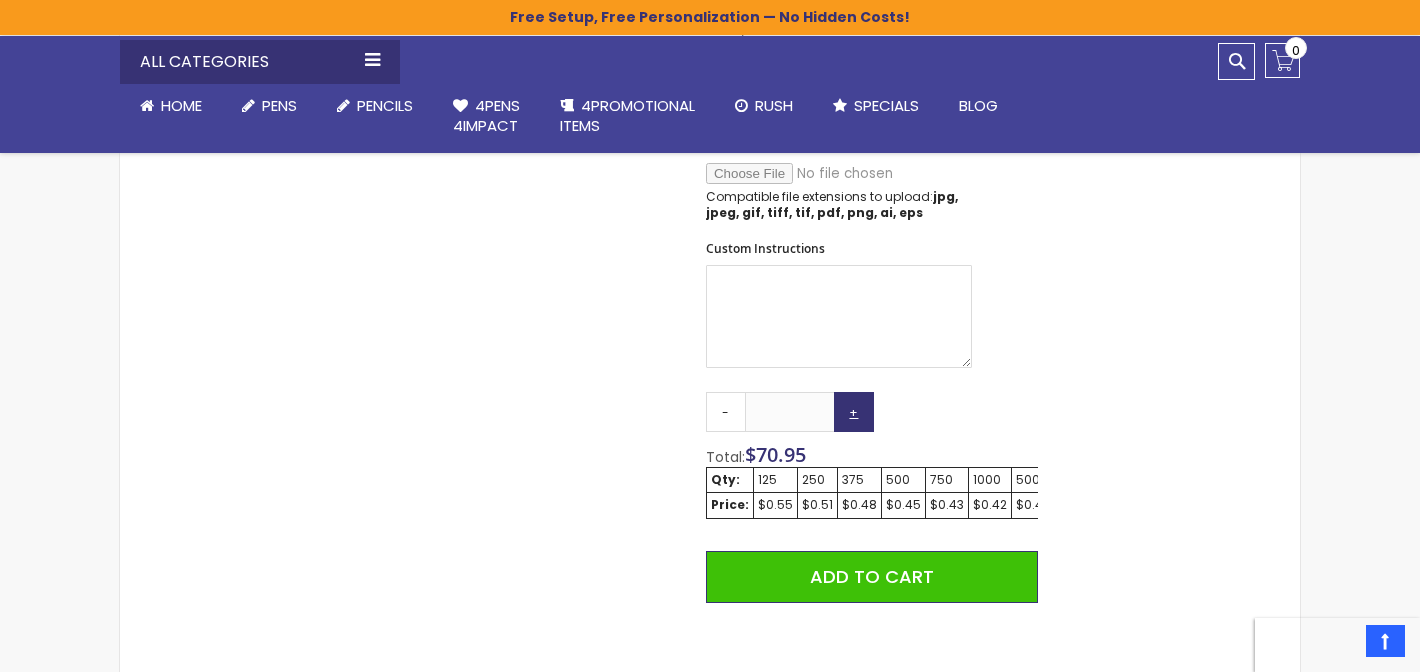 click on "+" at bounding box center [854, 412] 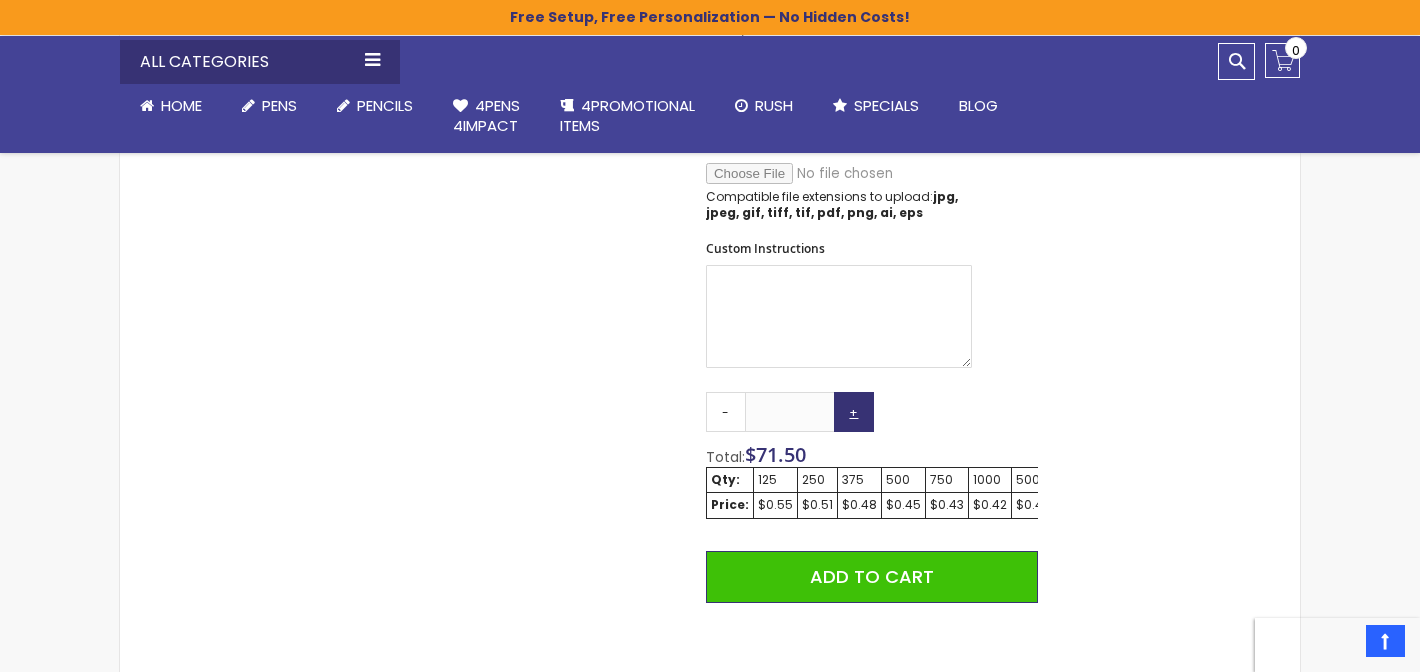 click on "+" at bounding box center (854, 412) 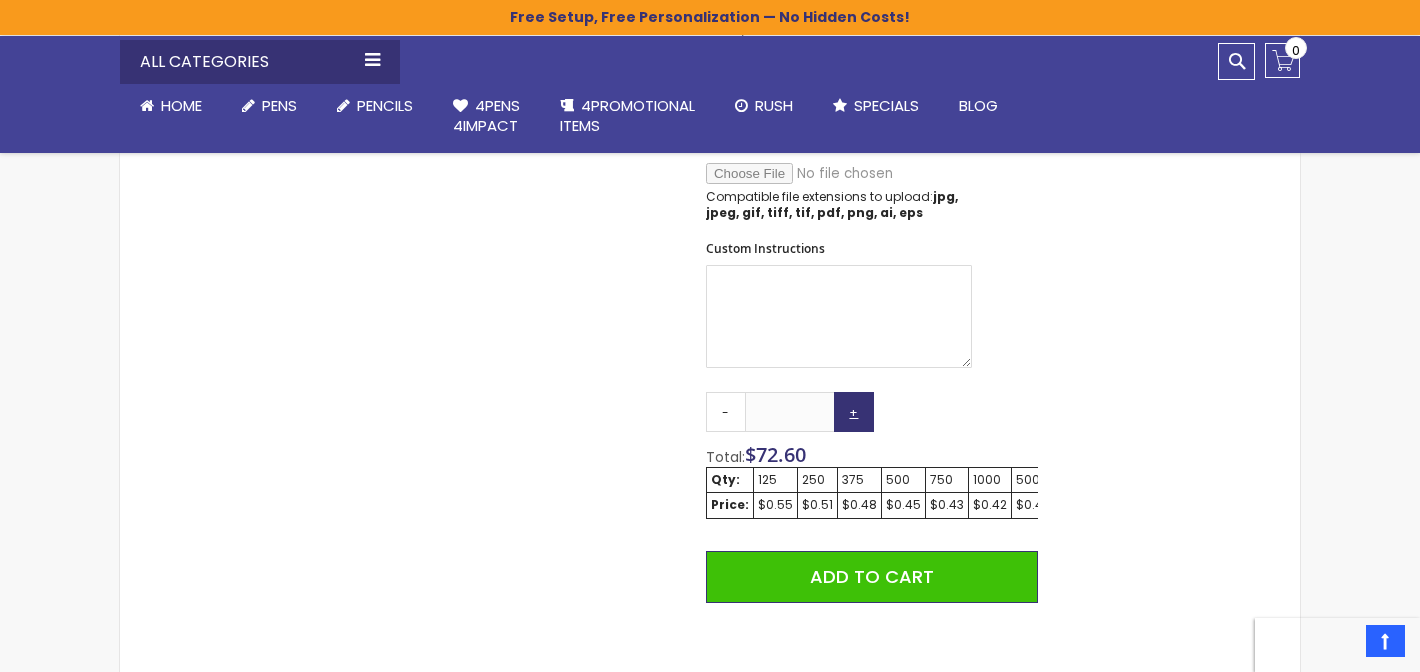 click on "+" at bounding box center [854, 412] 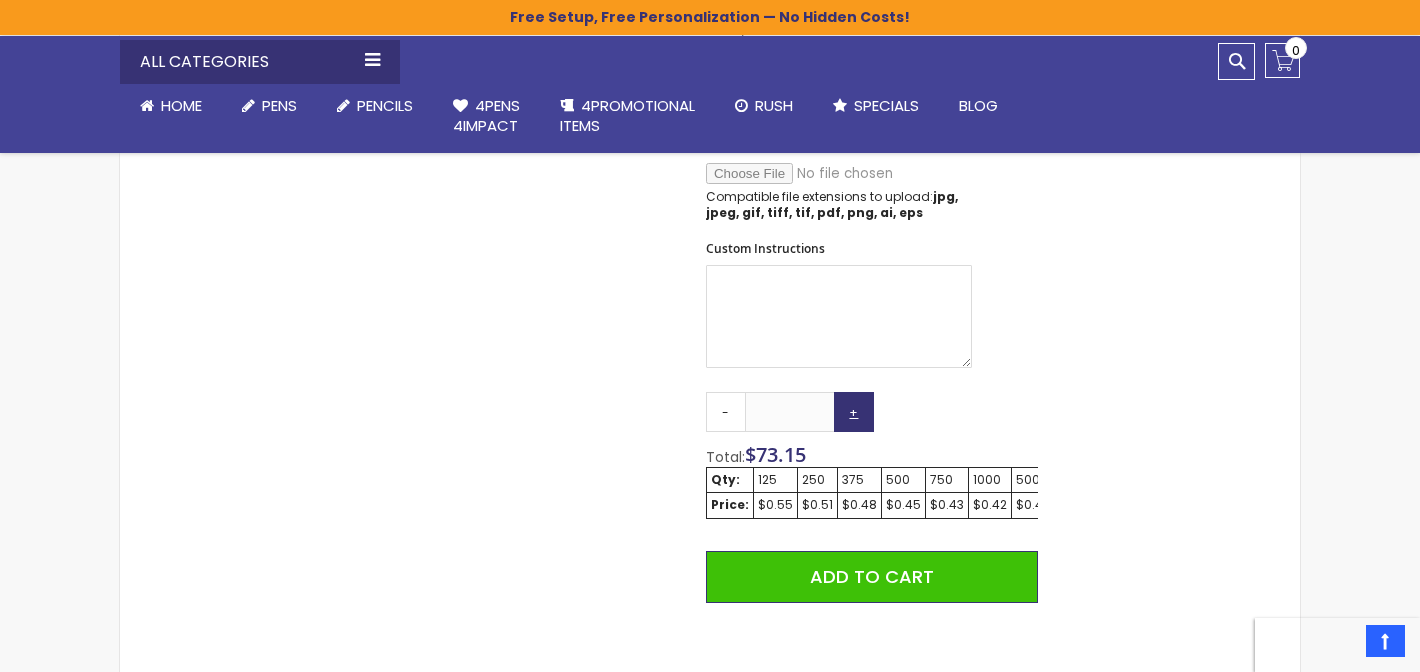 click on "+" at bounding box center [854, 412] 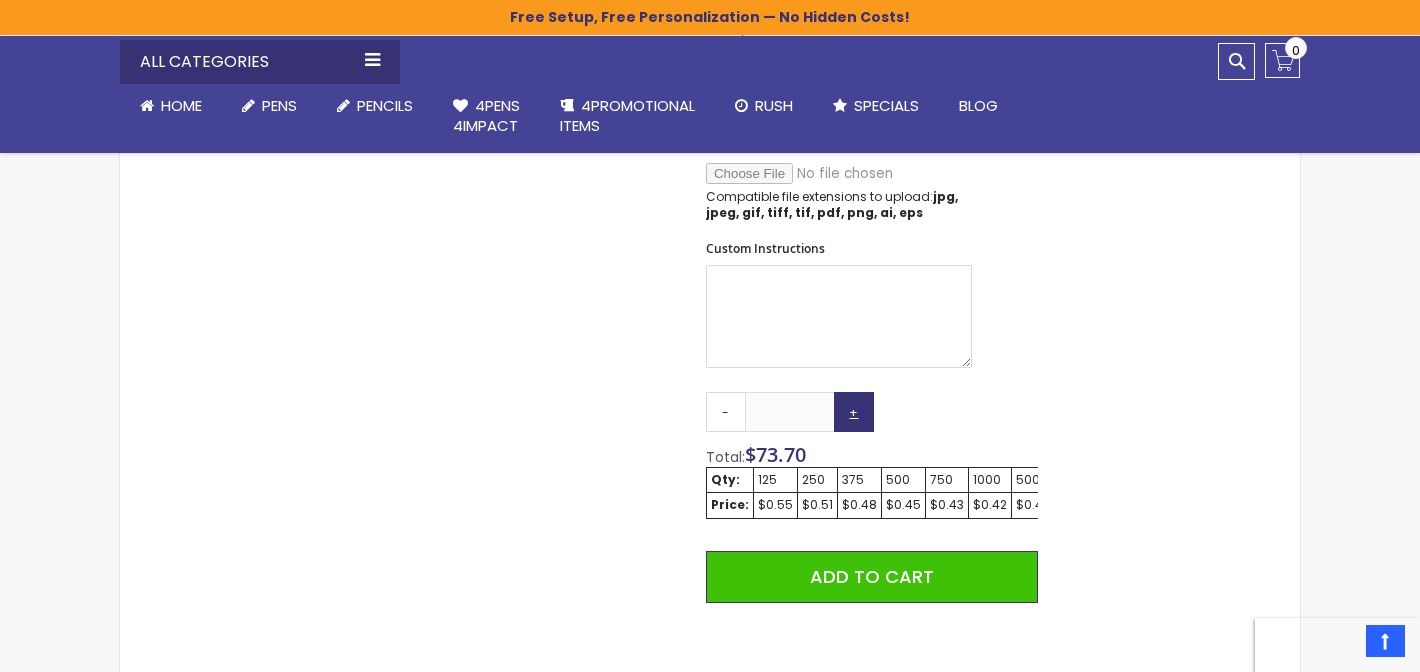 click on "+" at bounding box center (854, 412) 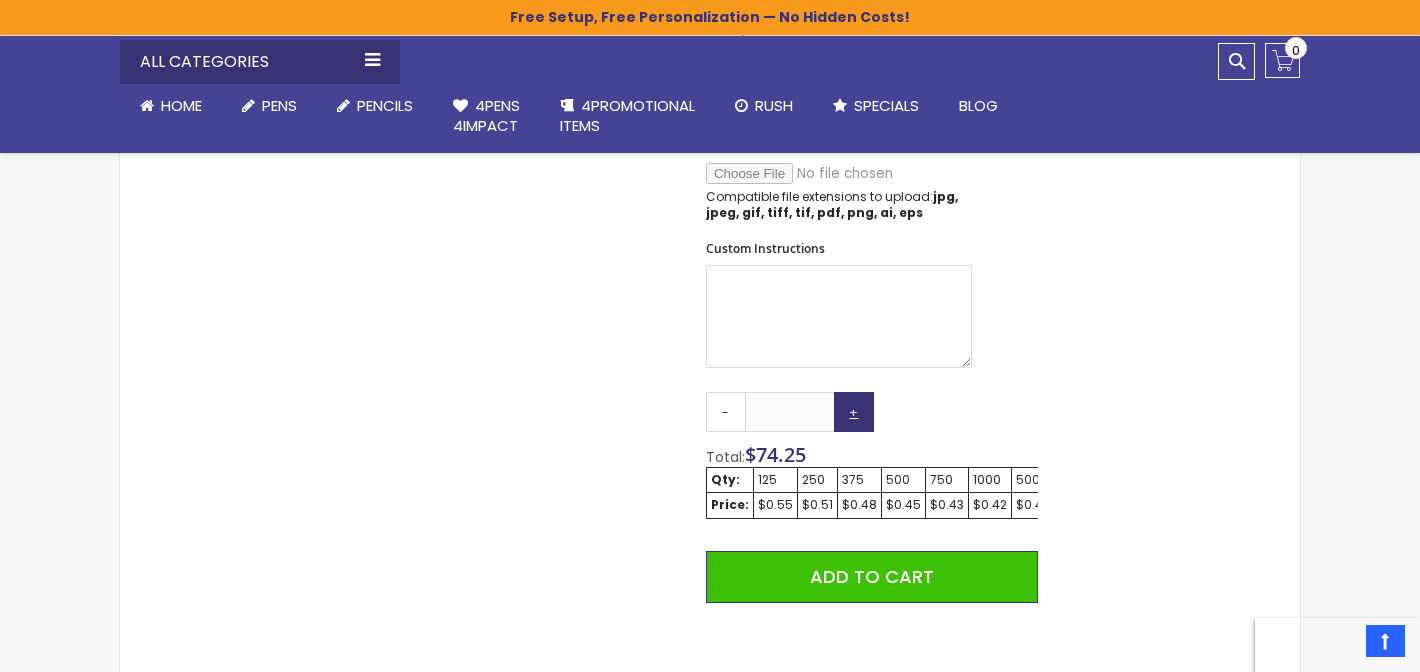 click on "+" at bounding box center (854, 412) 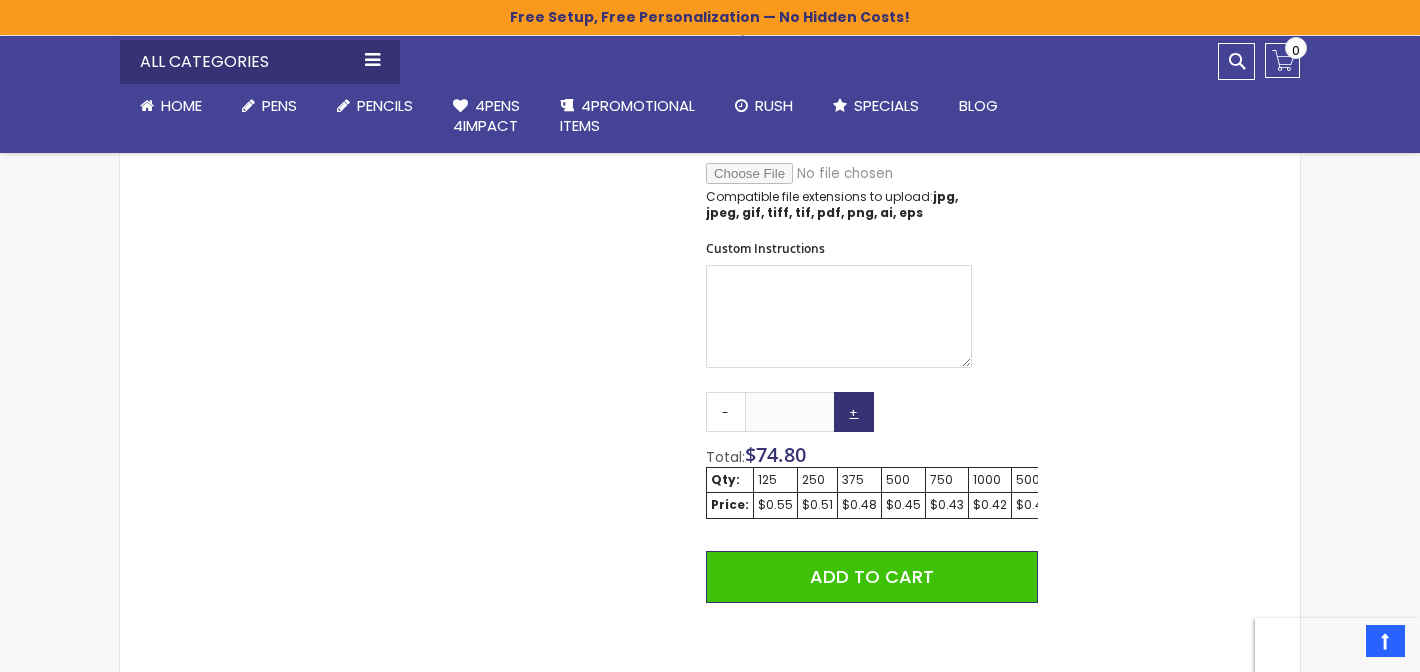 click on "+" at bounding box center [854, 412] 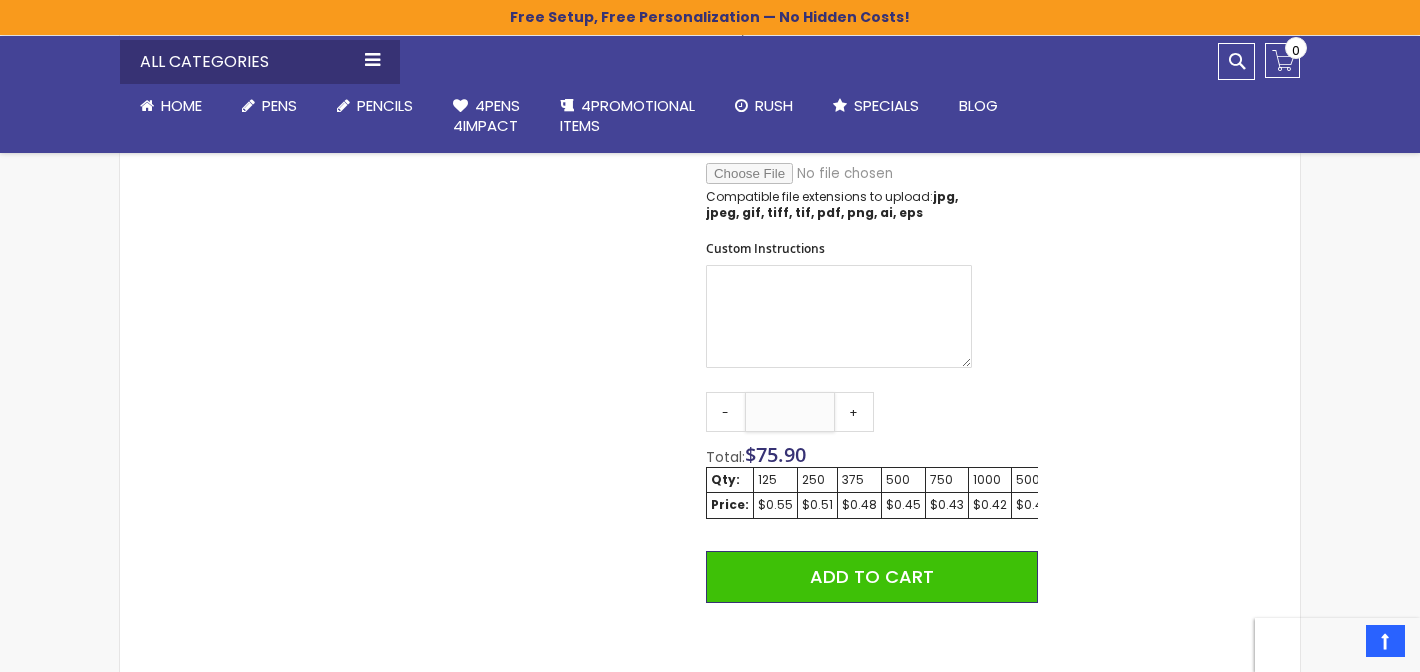 drag, startPoint x: 803, startPoint y: 403, endPoint x: 768, endPoint y: 400, distance: 35.128338 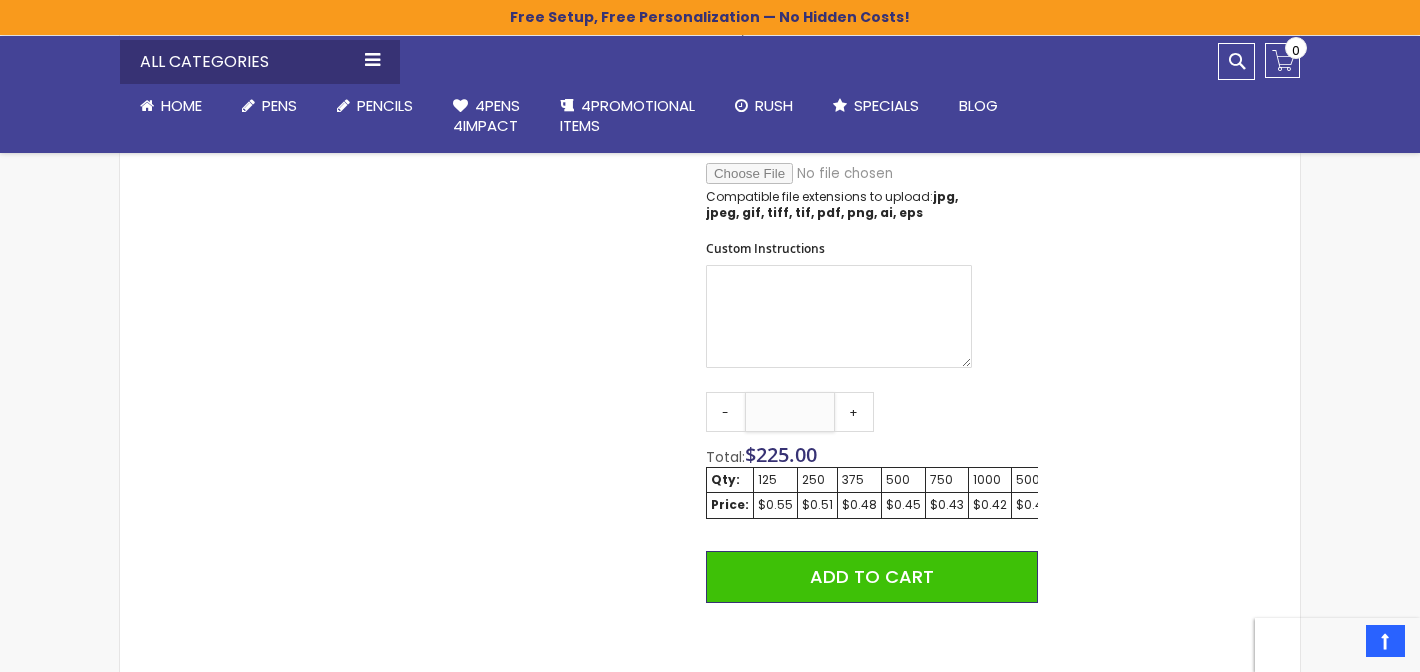 type on "***" 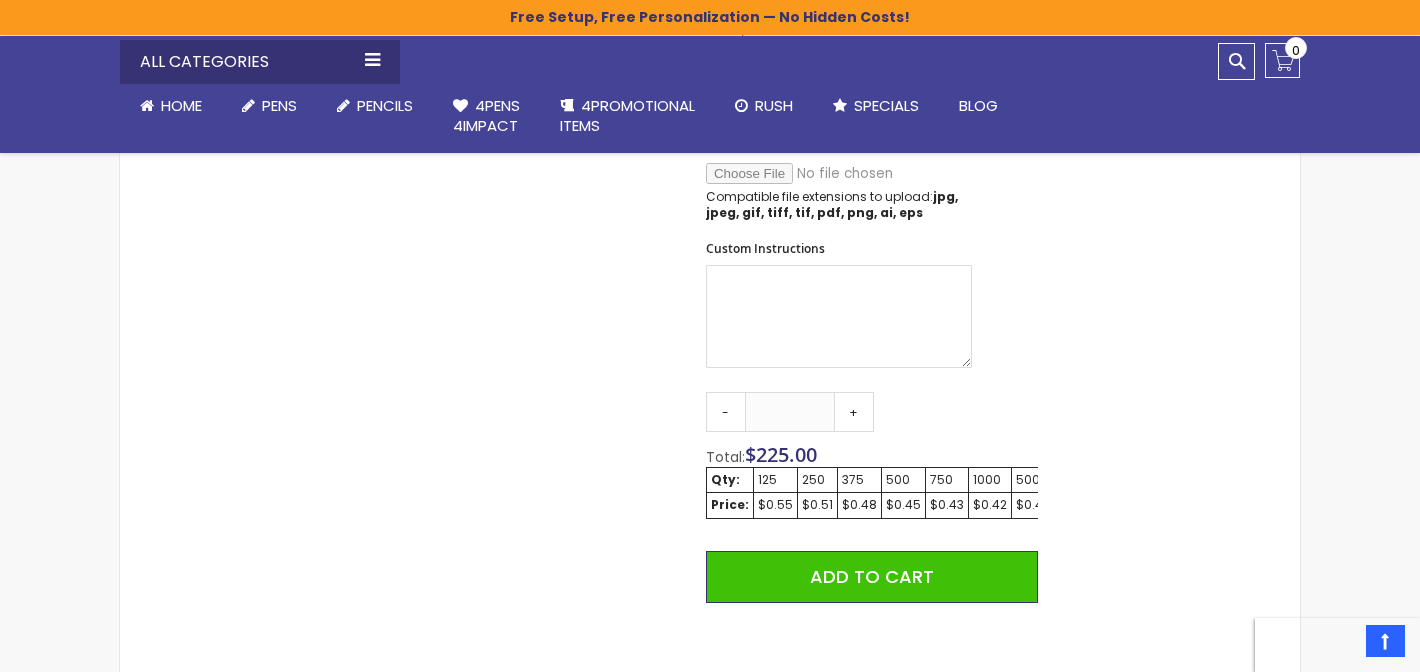click on "Qty
-
***
+
Total:  $ 225.00
Qty:
125
250
375
500
750
1000
5000
Price:
$0.55
$0.51
$0.48
$0.45
$0.43
$0.42
$0.40
Add to Cart
@import url(//fonts.googleapis.com/css?family=Google+Sans_old:500) ••••••" at bounding box center [872, 586] 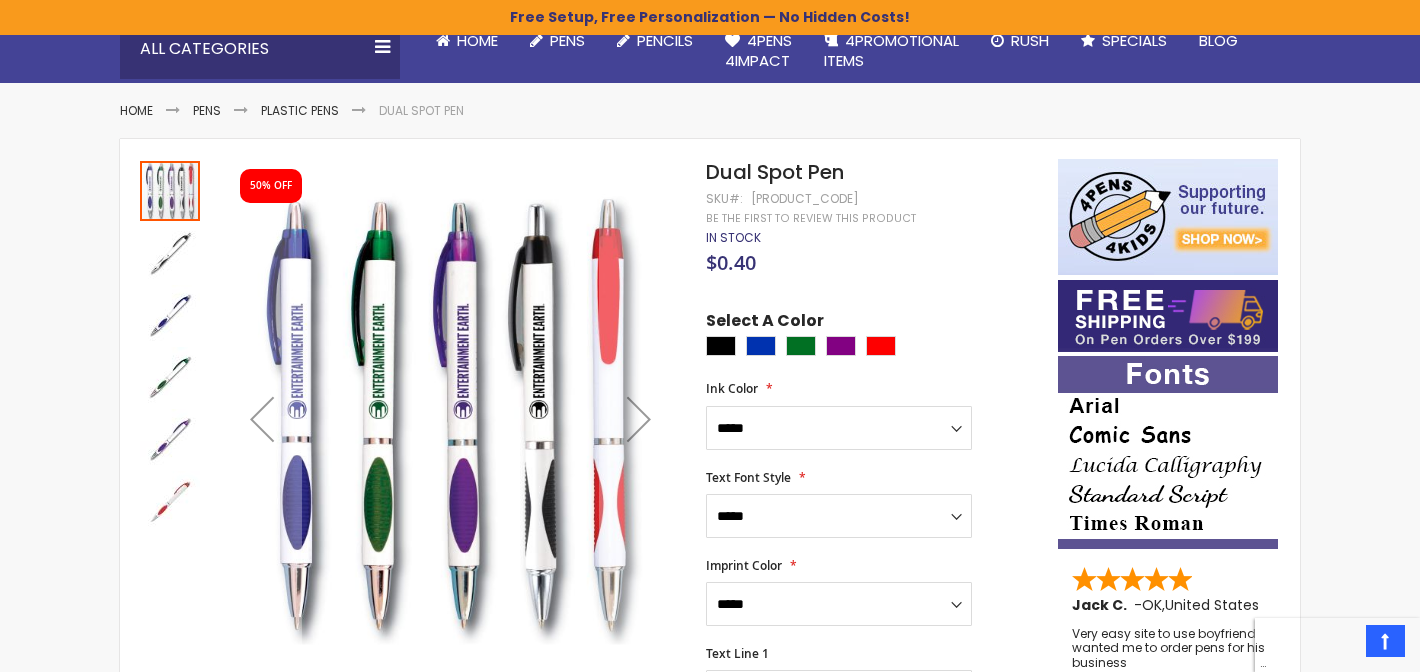 scroll, scrollTop: 96, scrollLeft: 0, axis: vertical 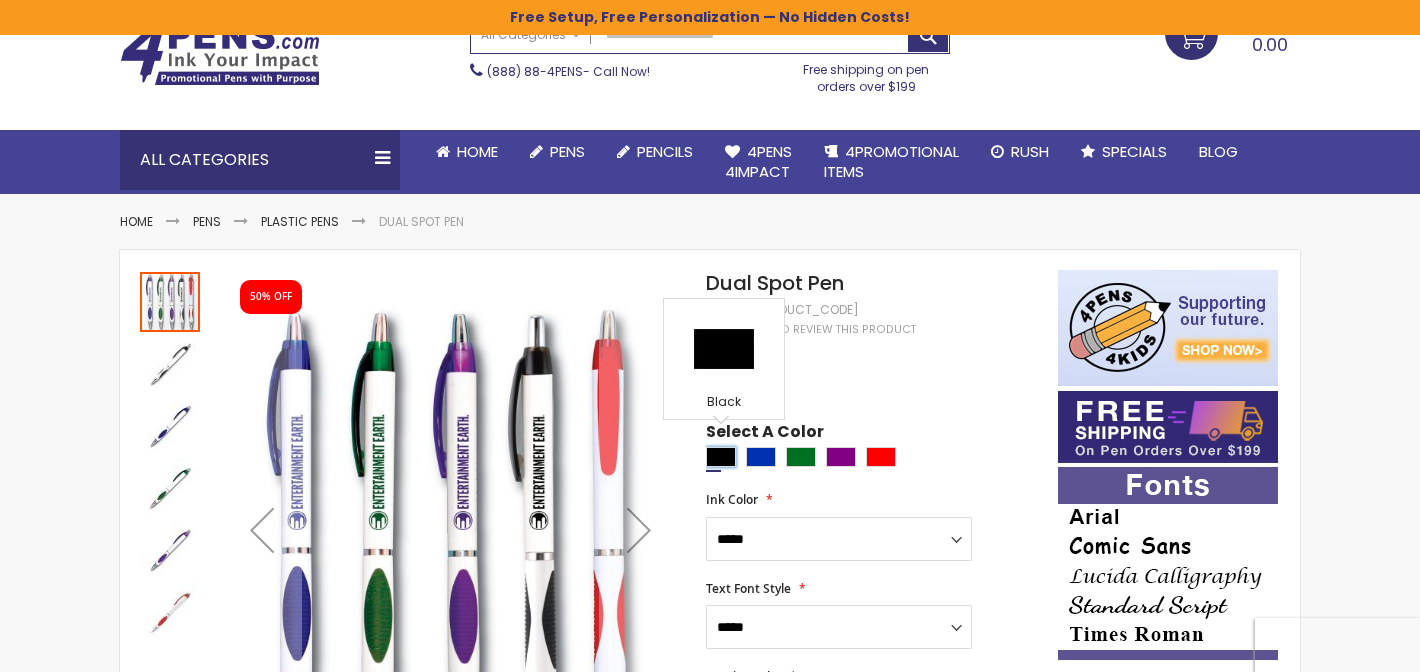 click at bounding box center [721, 457] 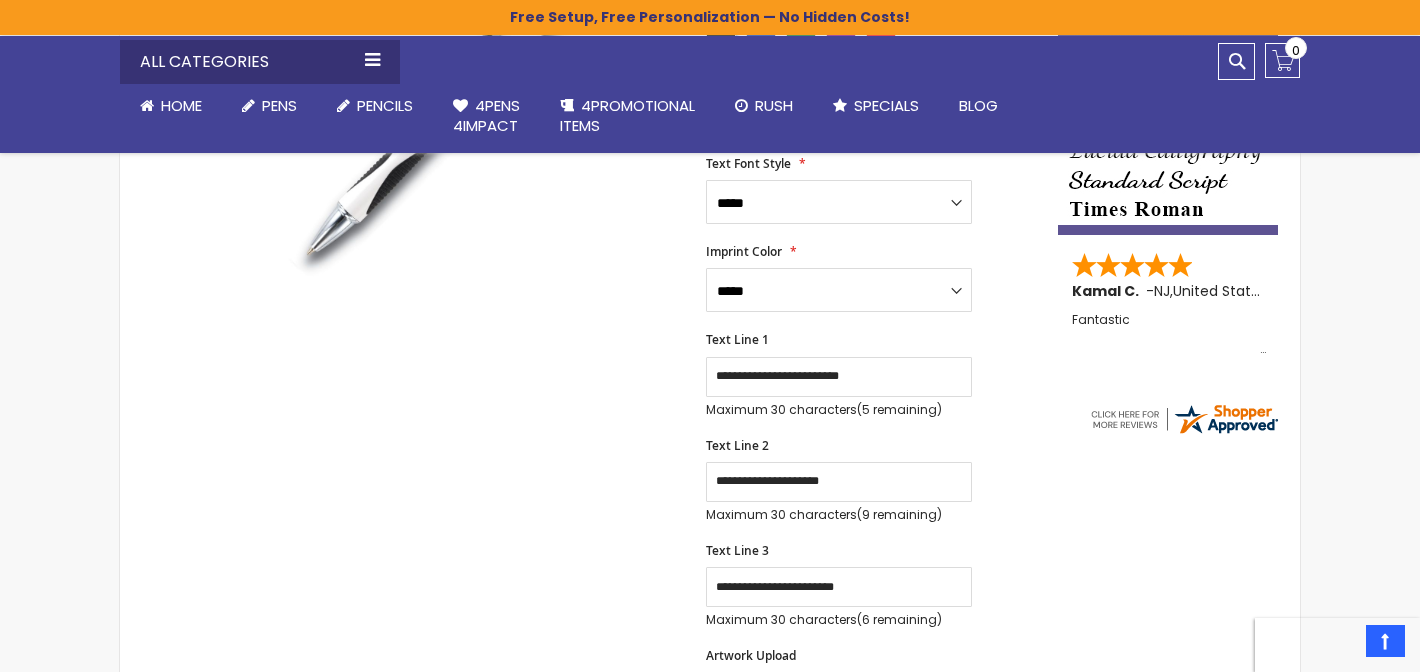 scroll, scrollTop: 513, scrollLeft: 0, axis: vertical 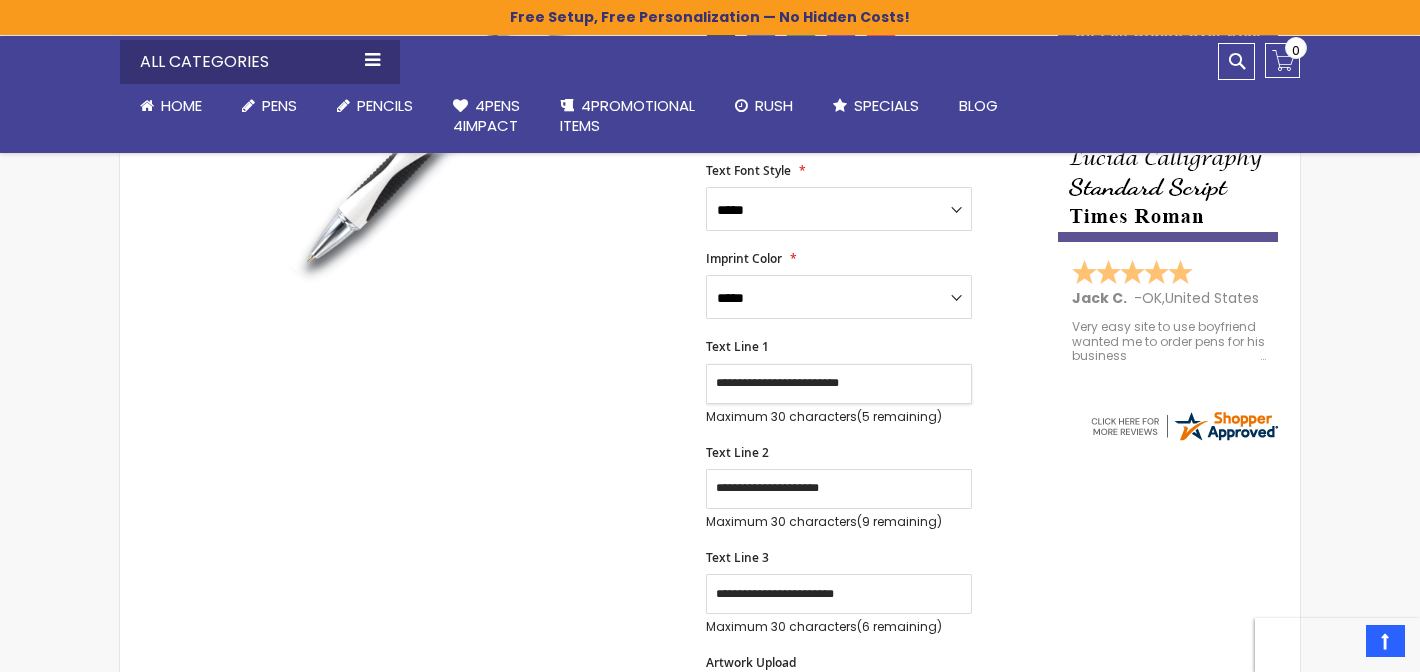 click on "**********" at bounding box center [839, 384] 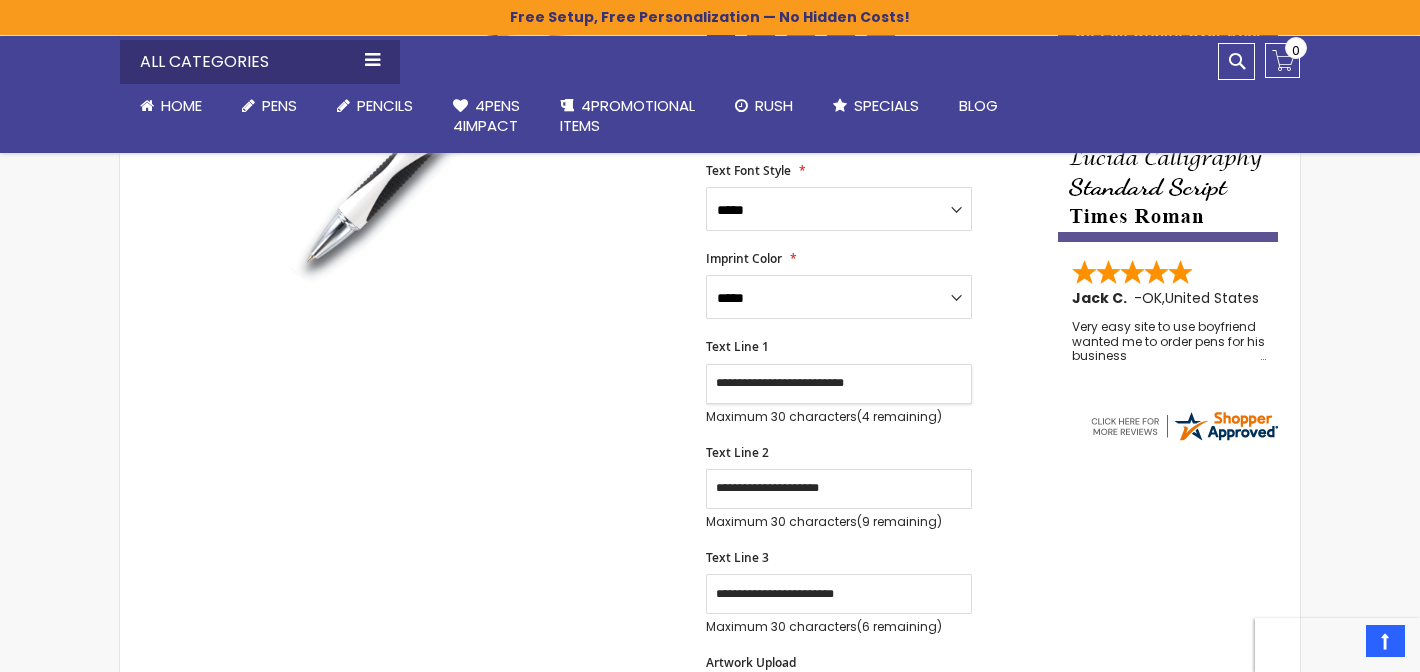 click on "**********" at bounding box center (839, 384) 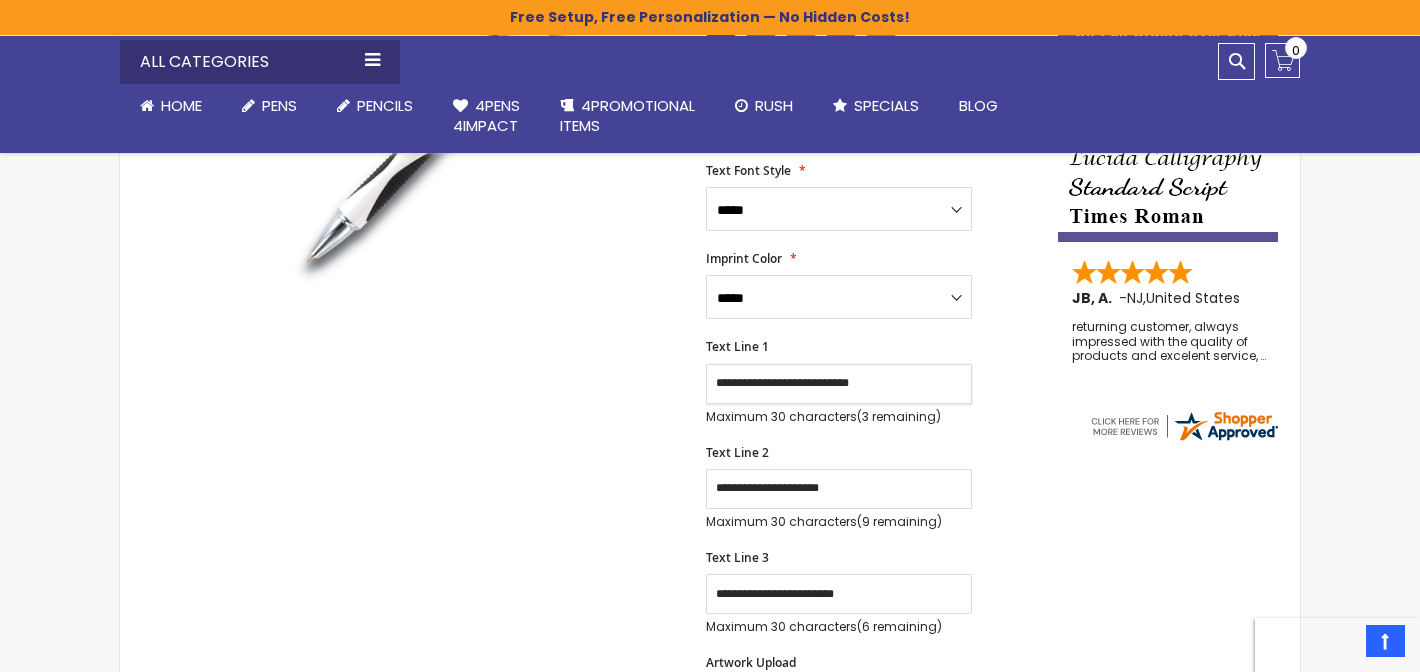 click on "**********" at bounding box center [839, 384] 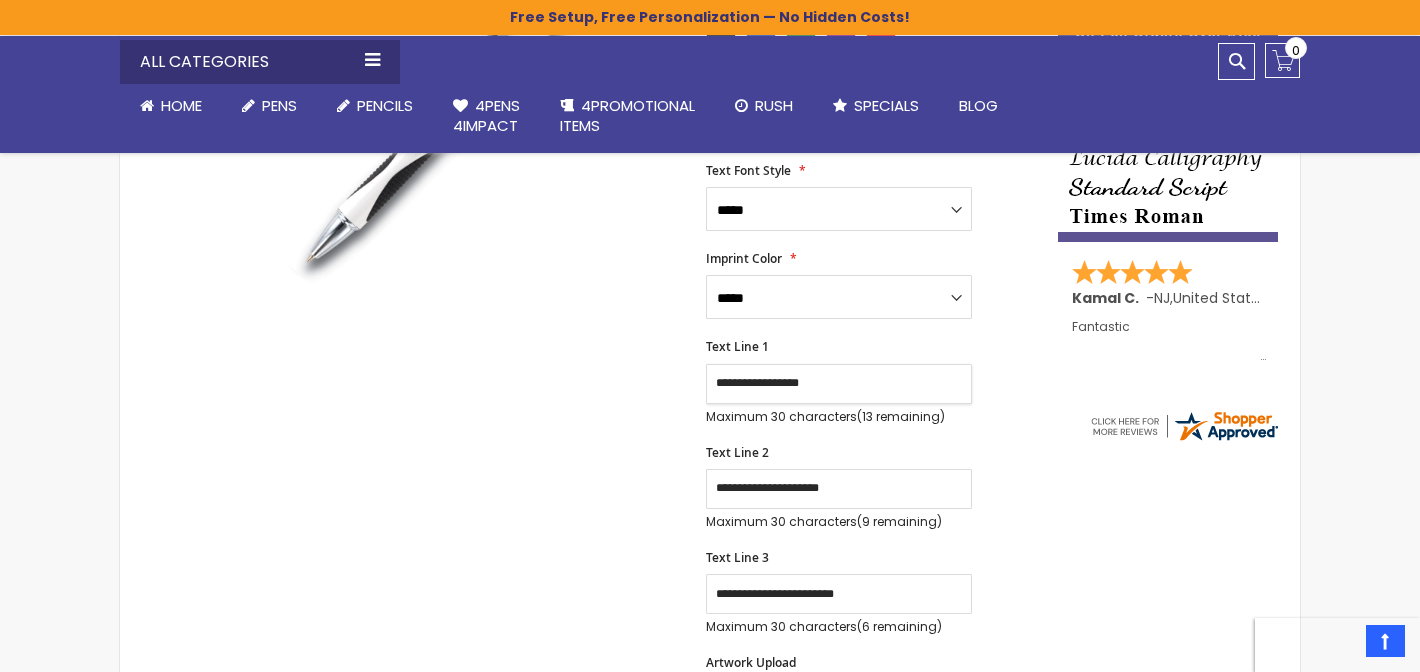 drag, startPoint x: 846, startPoint y: 364, endPoint x: 702, endPoint y: 372, distance: 144.22205 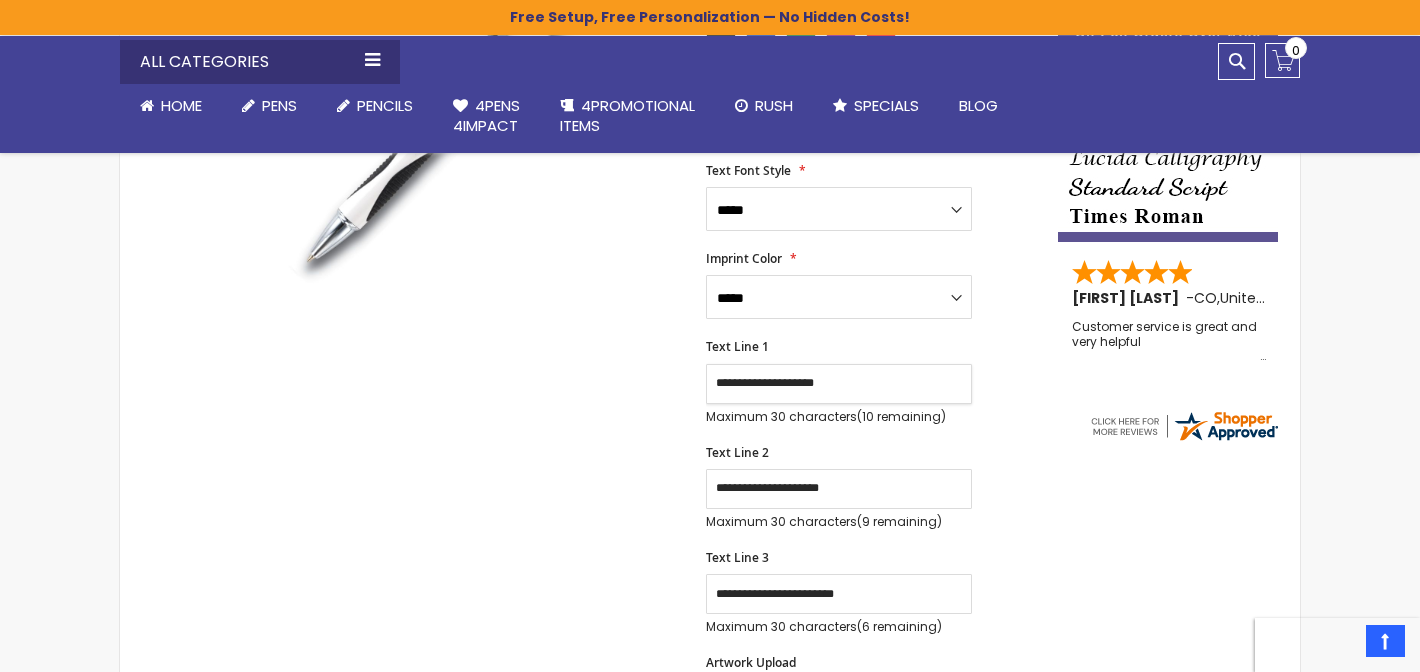 click on "**********" at bounding box center (839, 384) 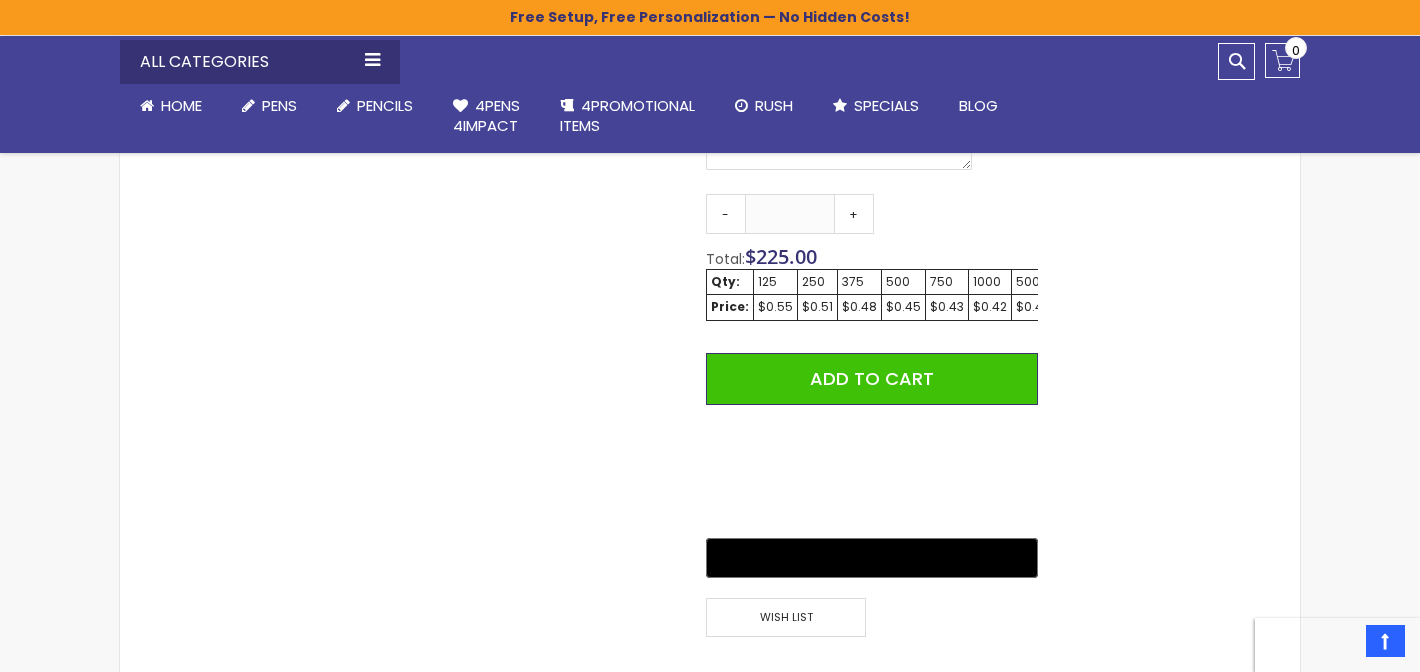 scroll, scrollTop: 1231, scrollLeft: 0, axis: vertical 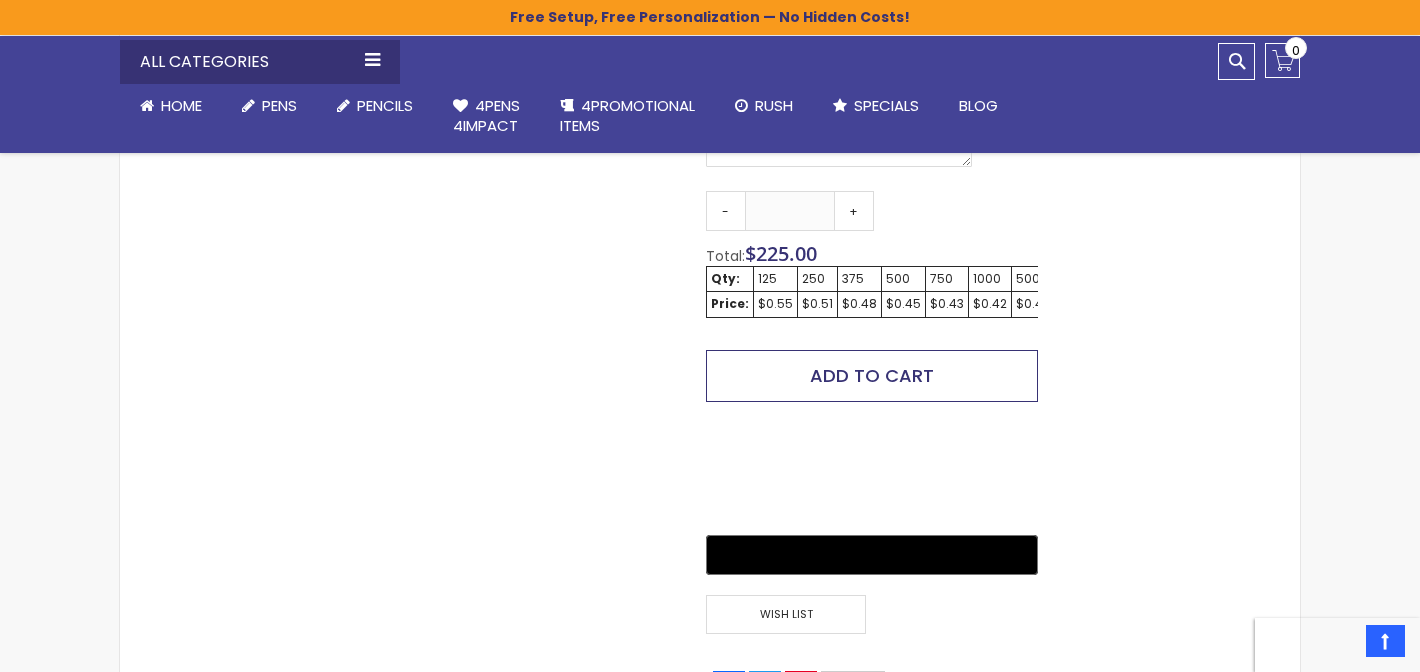 type on "**********" 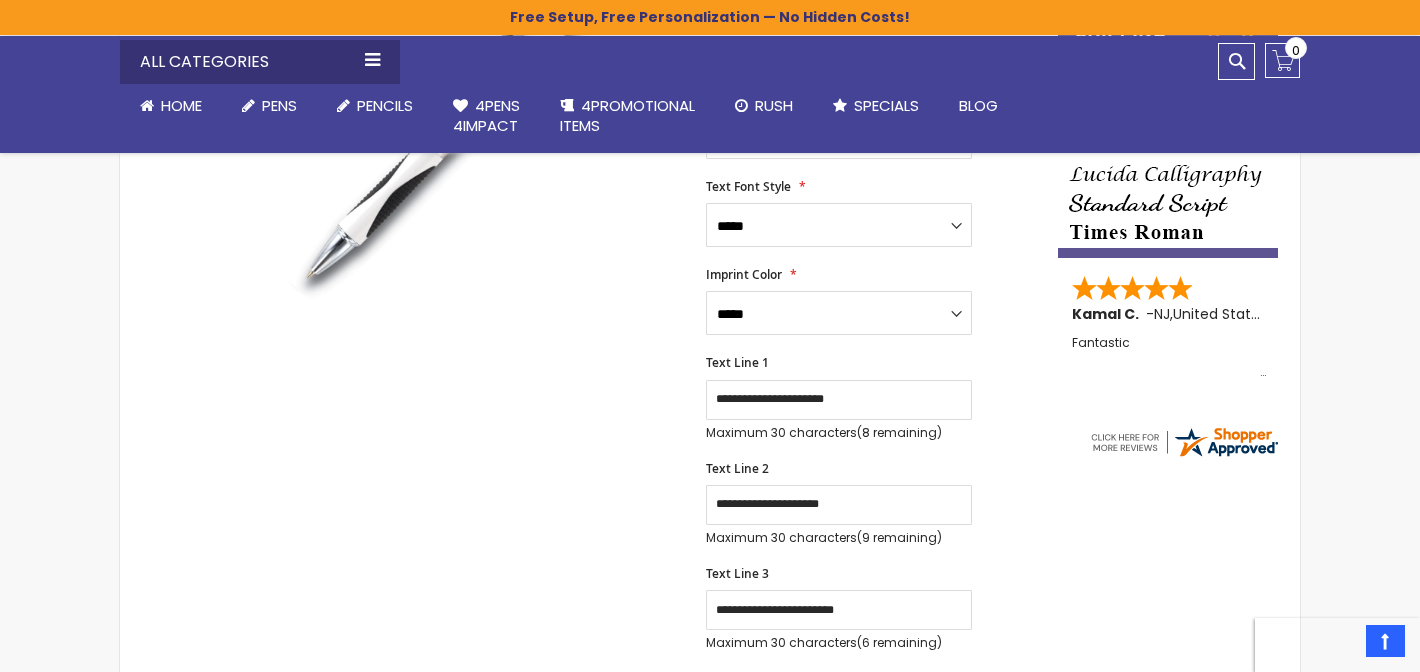 scroll, scrollTop: 482, scrollLeft: 0, axis: vertical 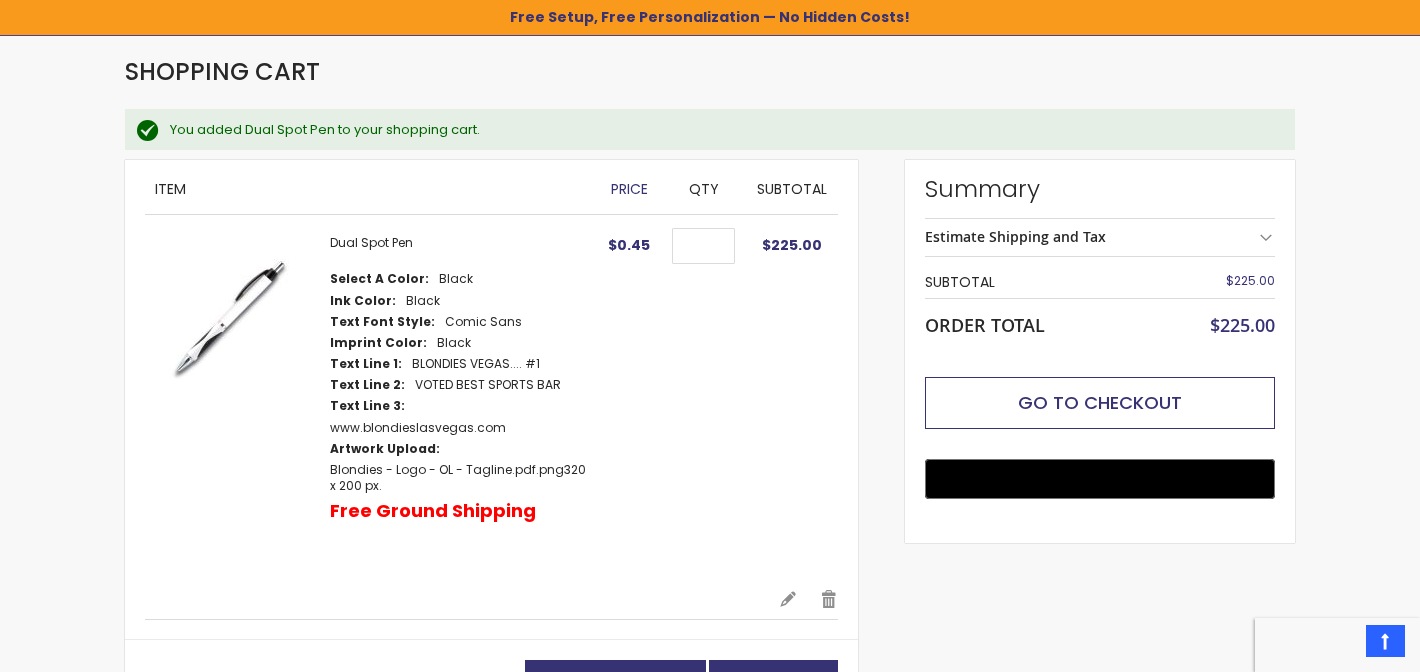 click on "Go to Checkout" at bounding box center [1100, 402] 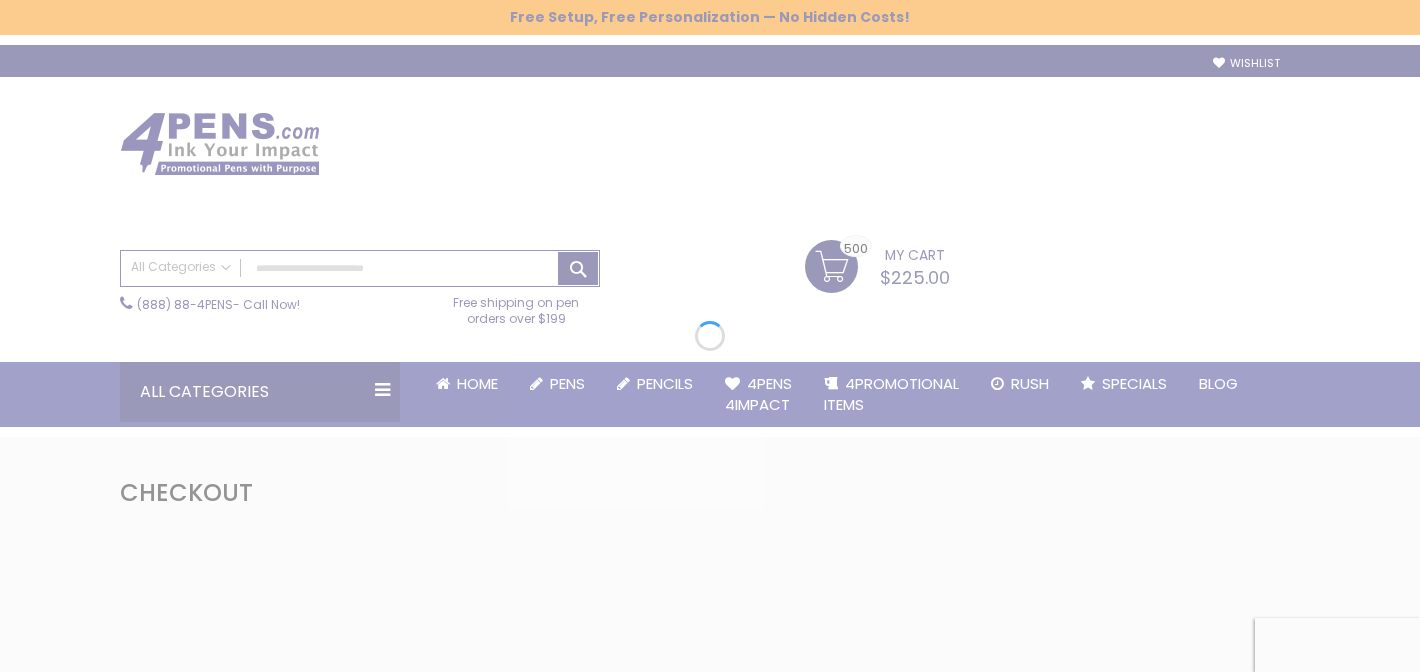 scroll, scrollTop: 0, scrollLeft: 0, axis: both 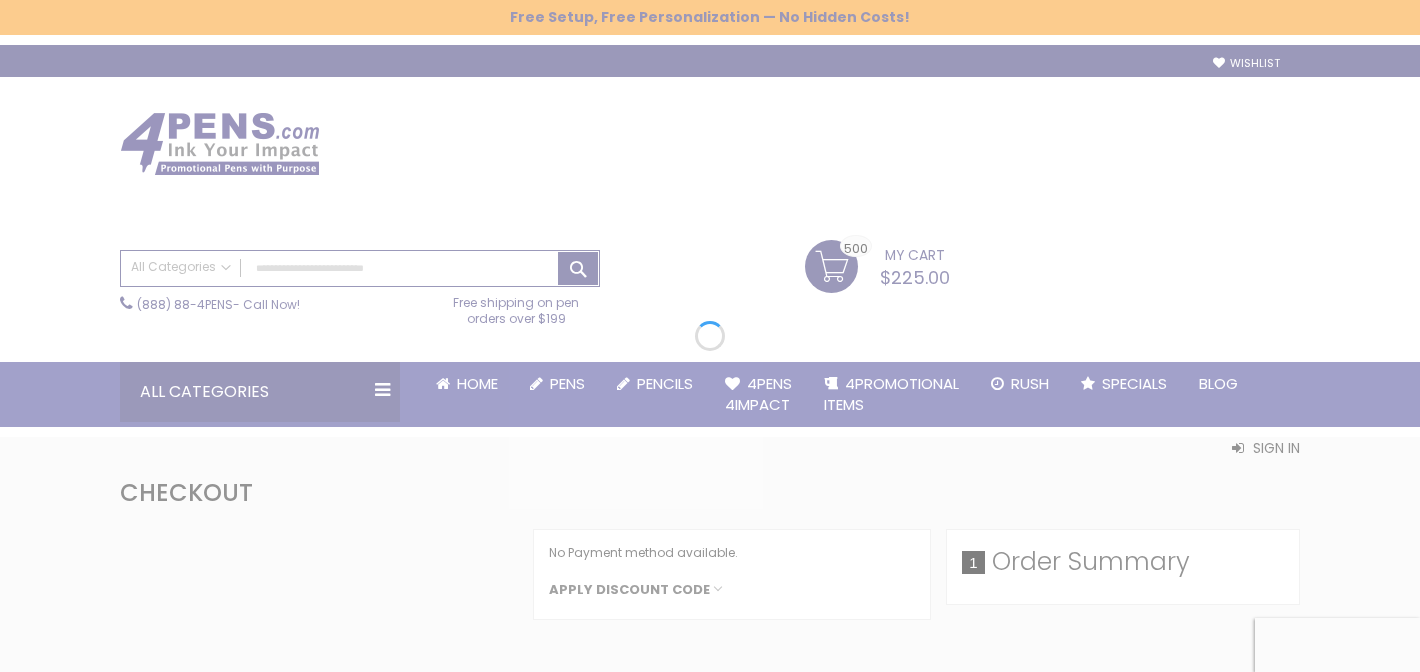 select on "*" 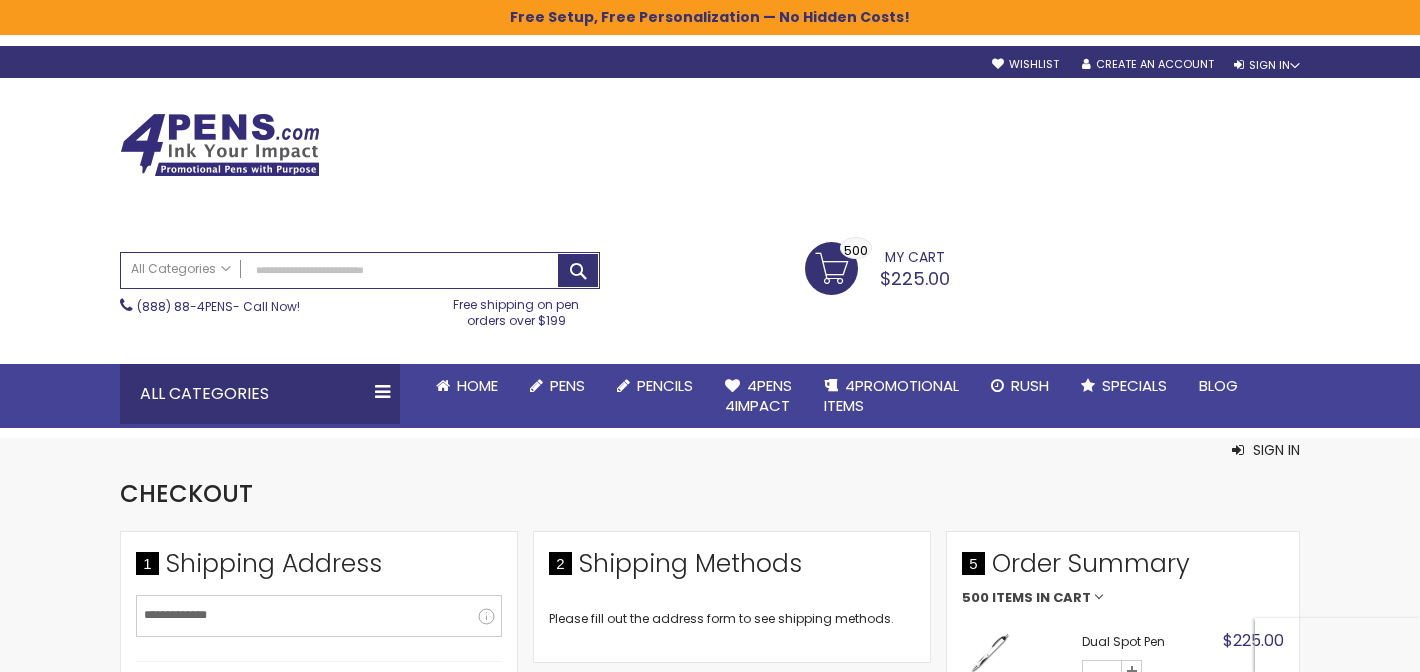scroll, scrollTop: 0, scrollLeft: 0, axis: both 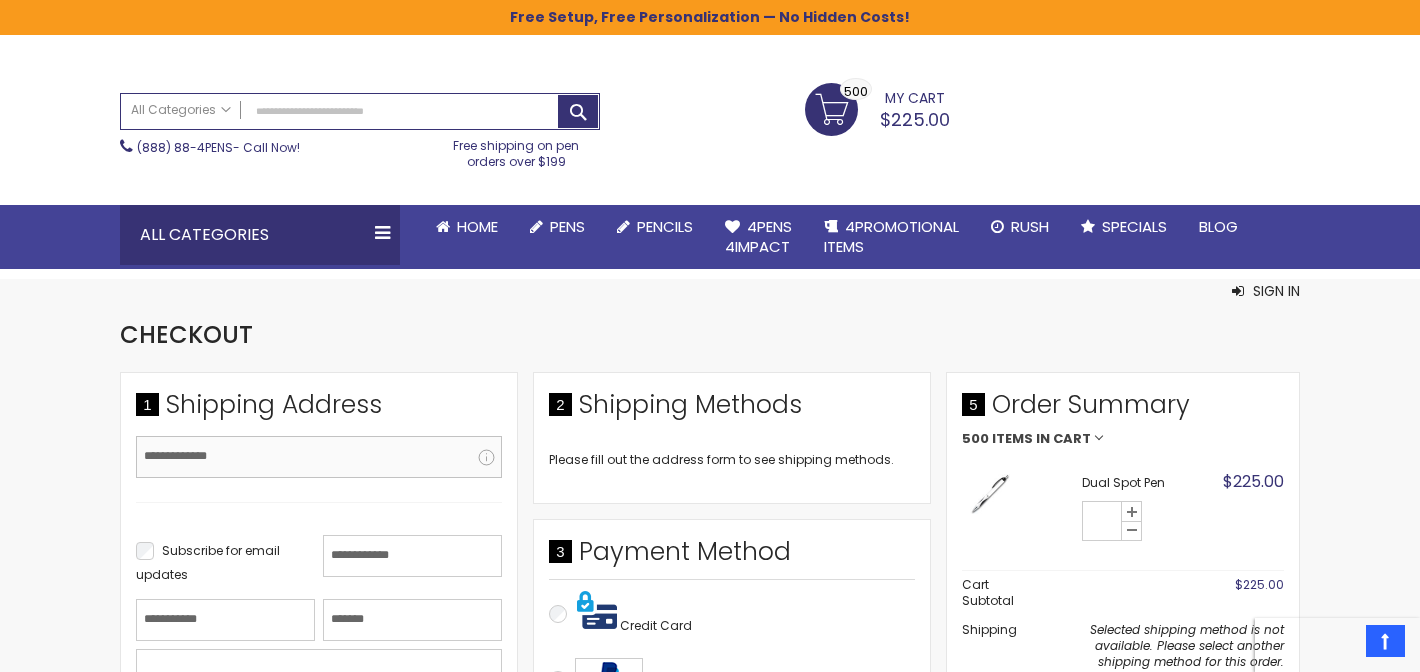 click on "Email Address" at bounding box center [319, 457] 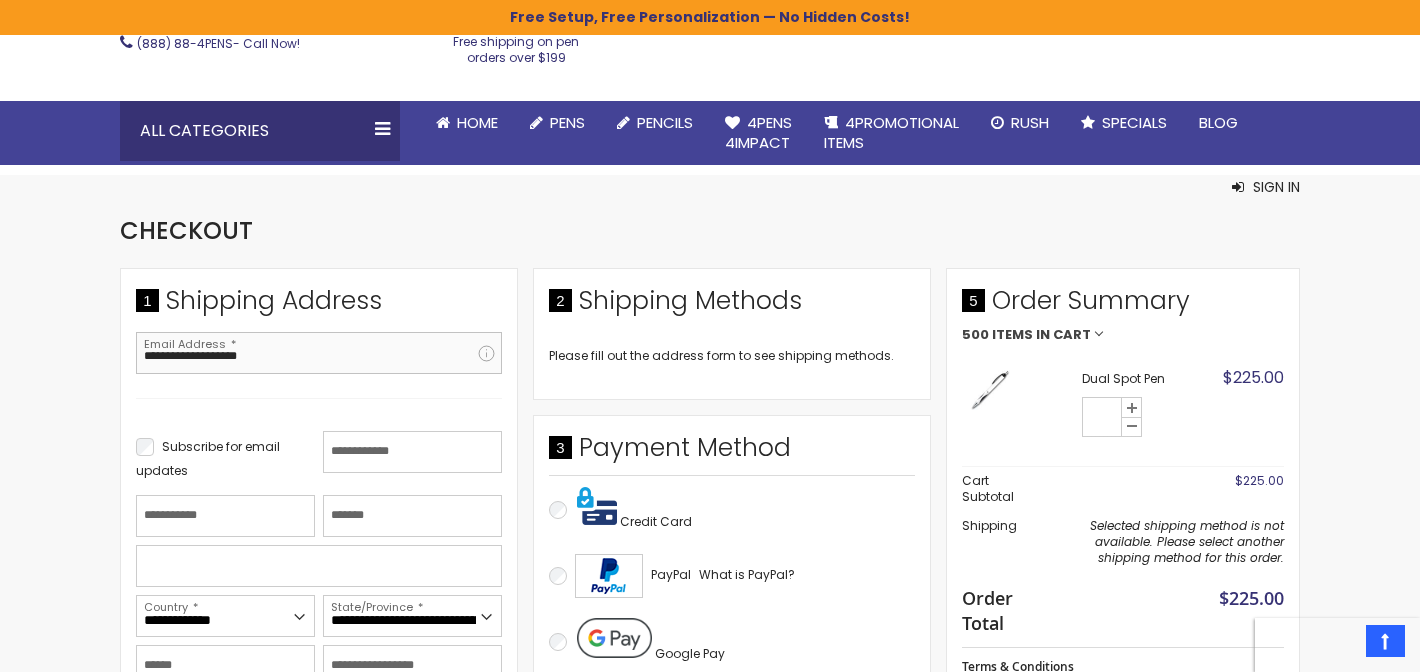 scroll, scrollTop: 294, scrollLeft: 0, axis: vertical 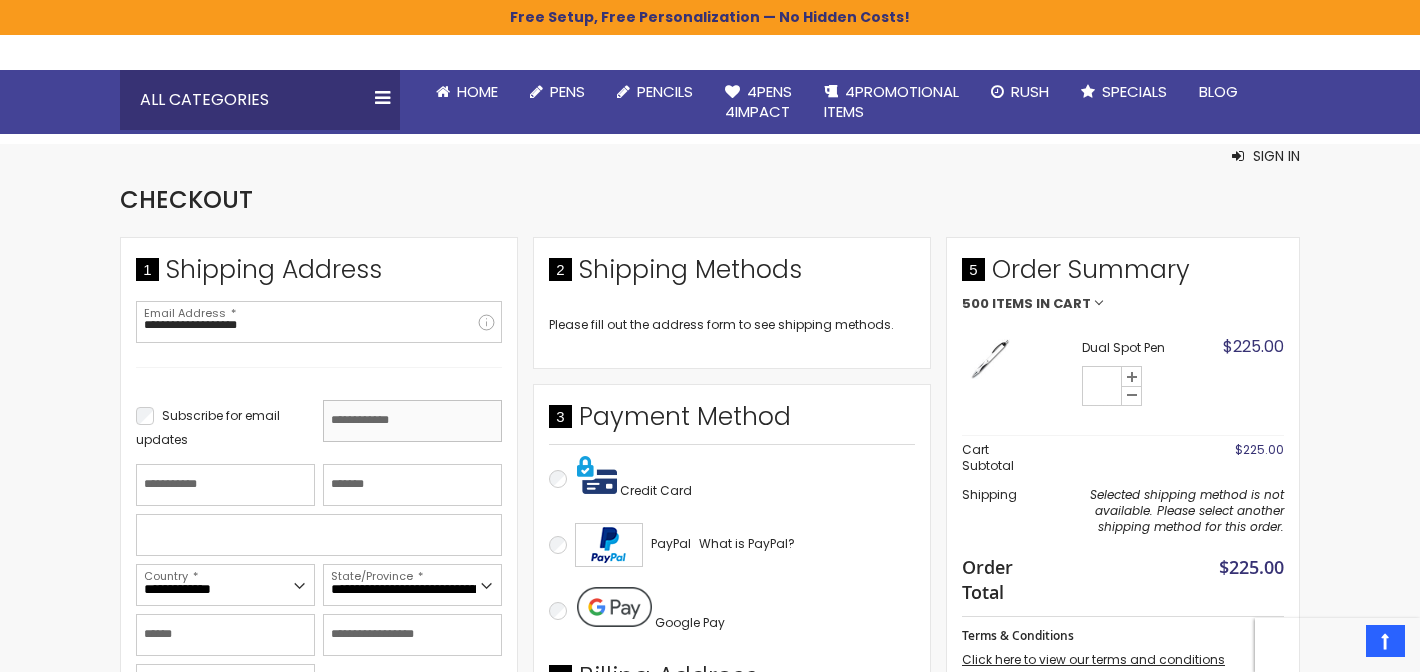 click on "First Name" at bounding box center (412, 421) 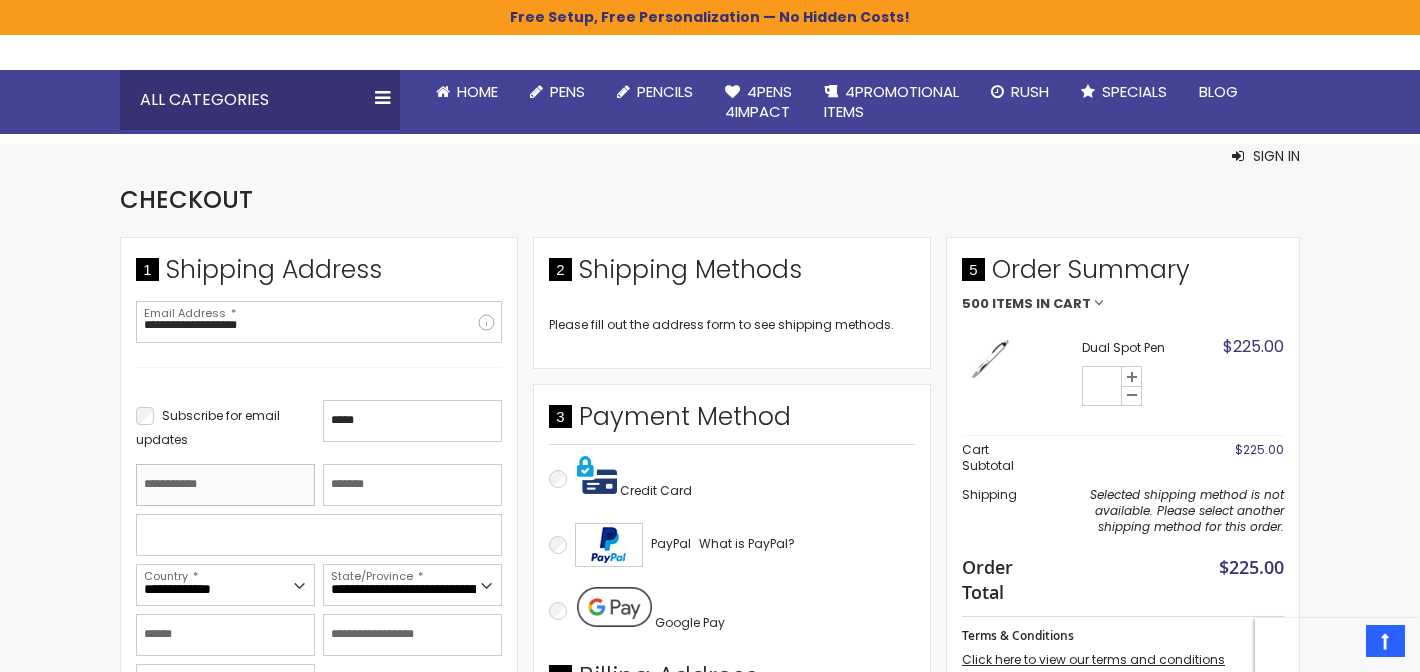 type on "*********" 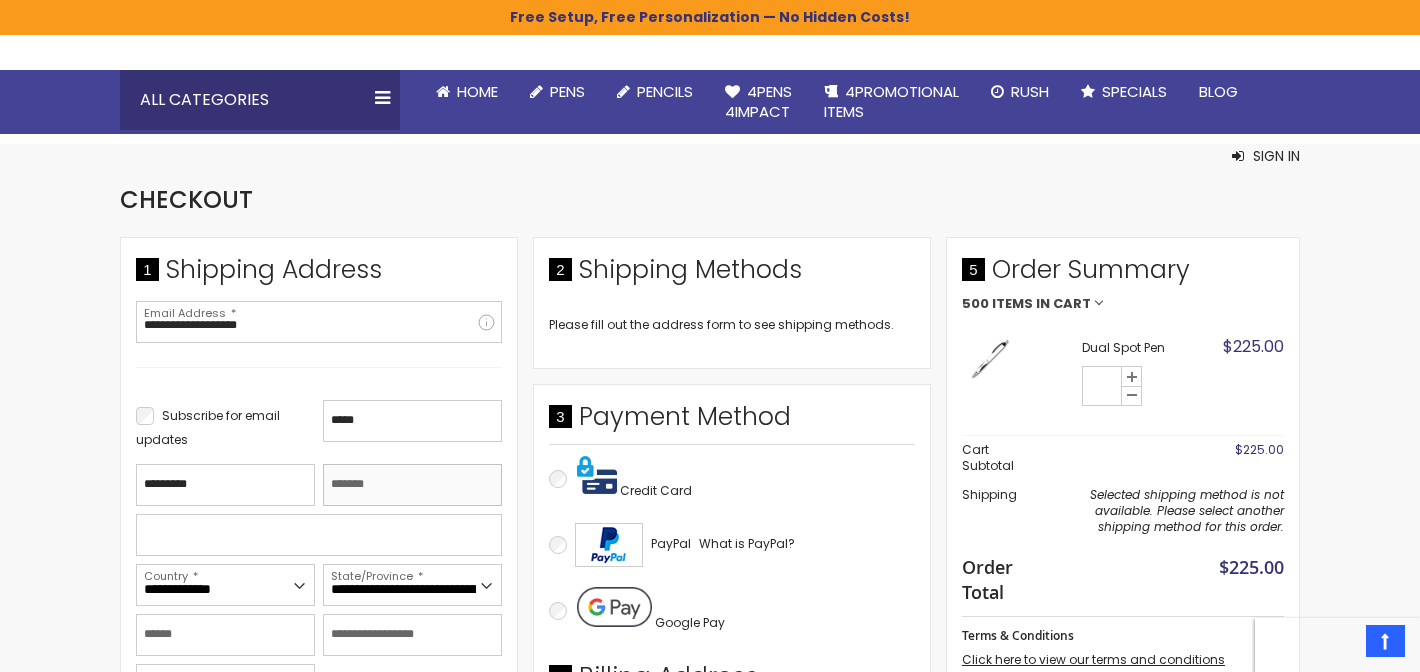 type on "**********" 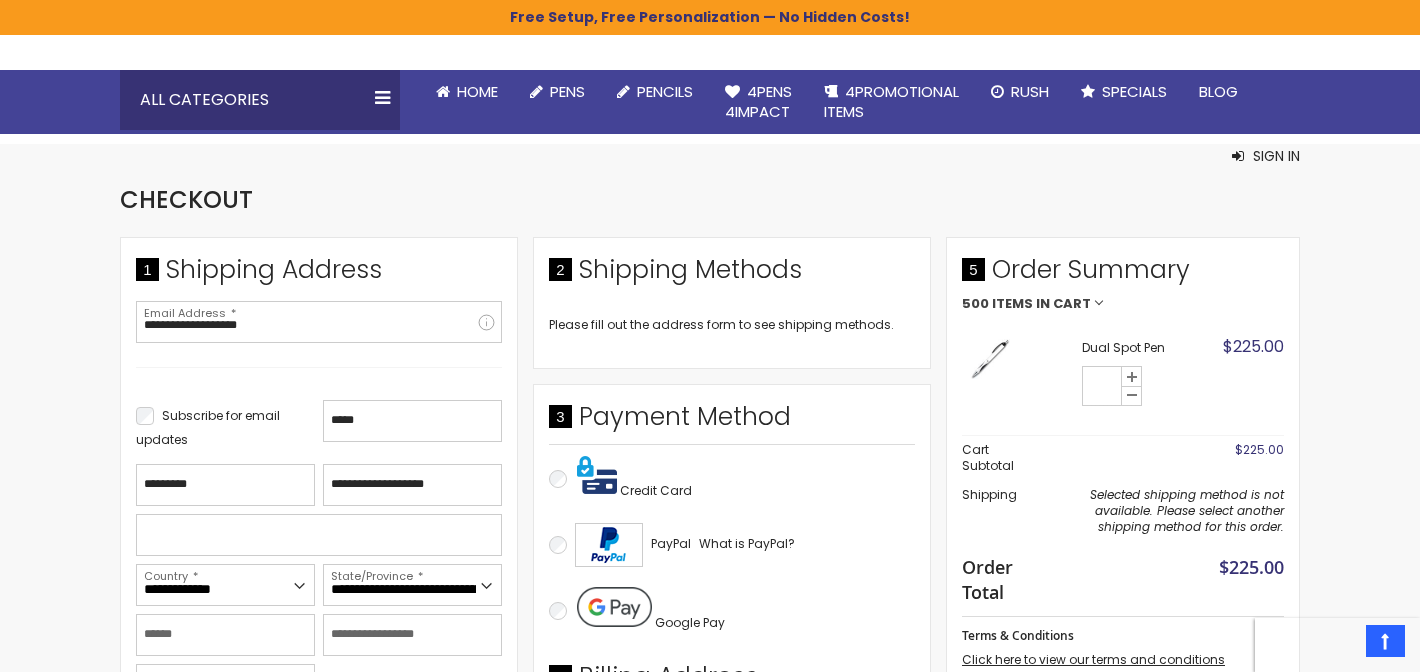 type on "**********" 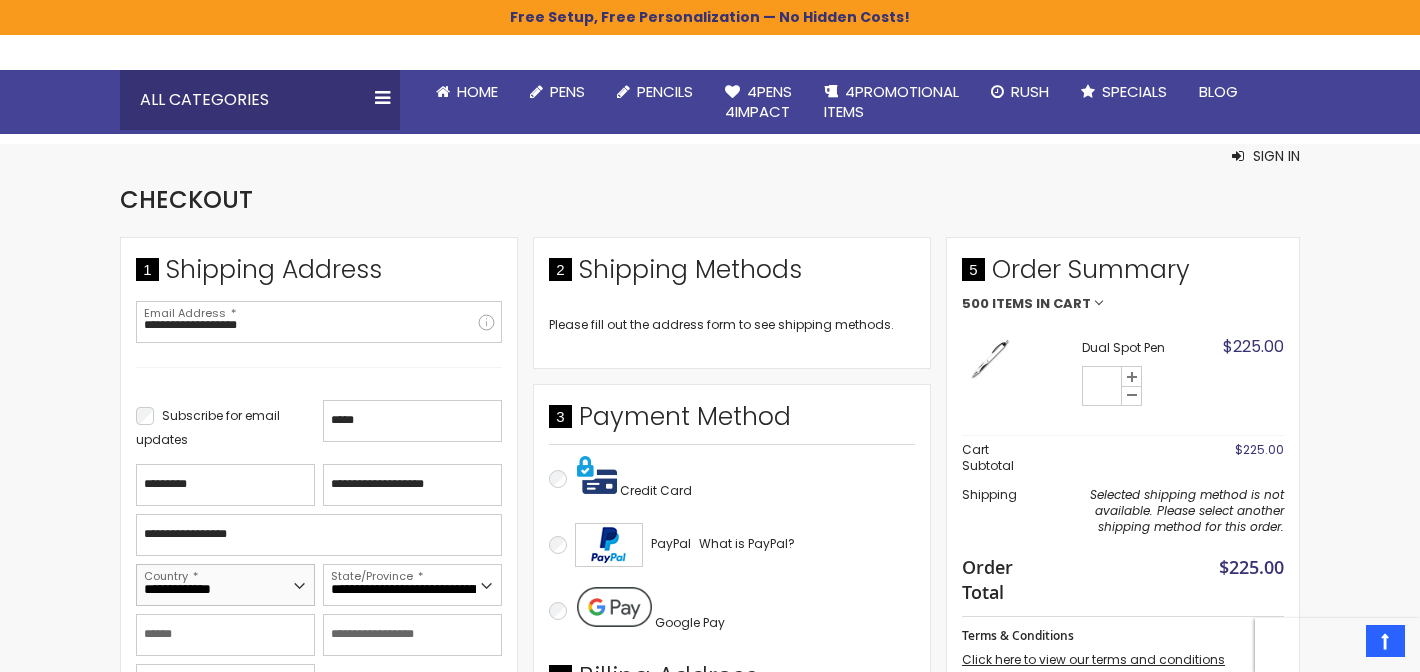 select on "**" 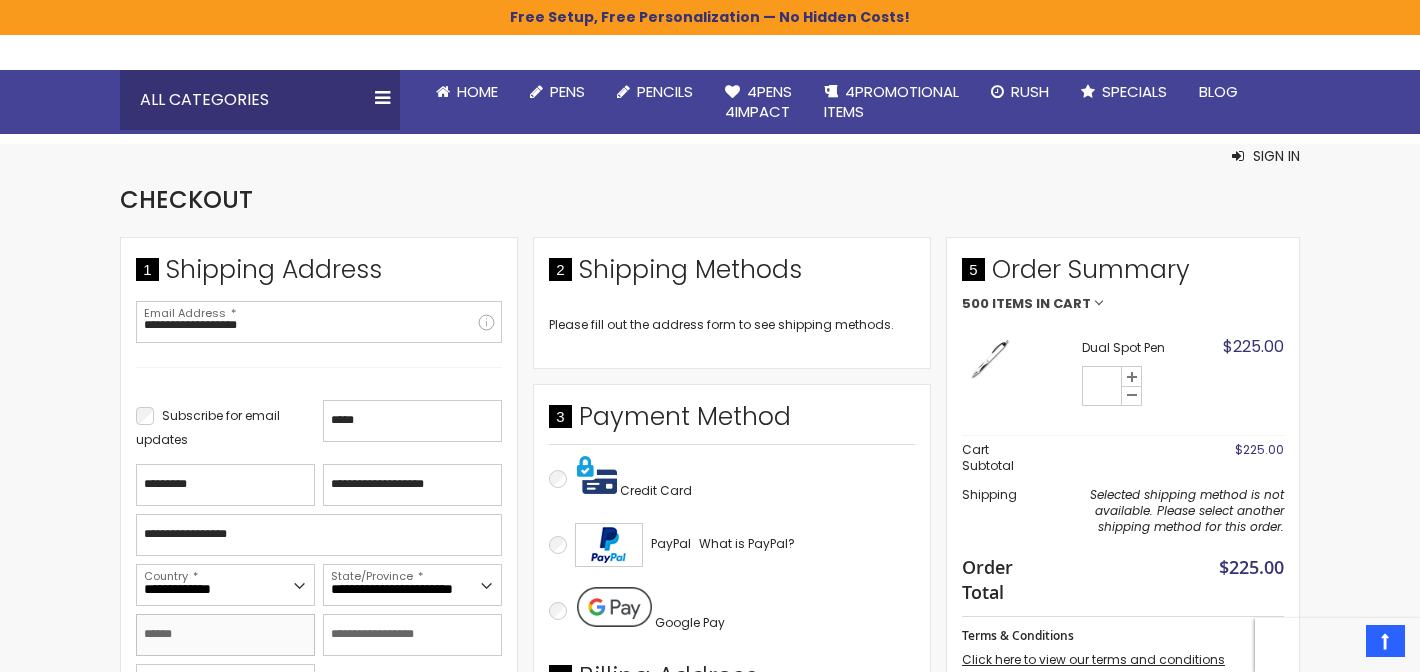 type on "*********" 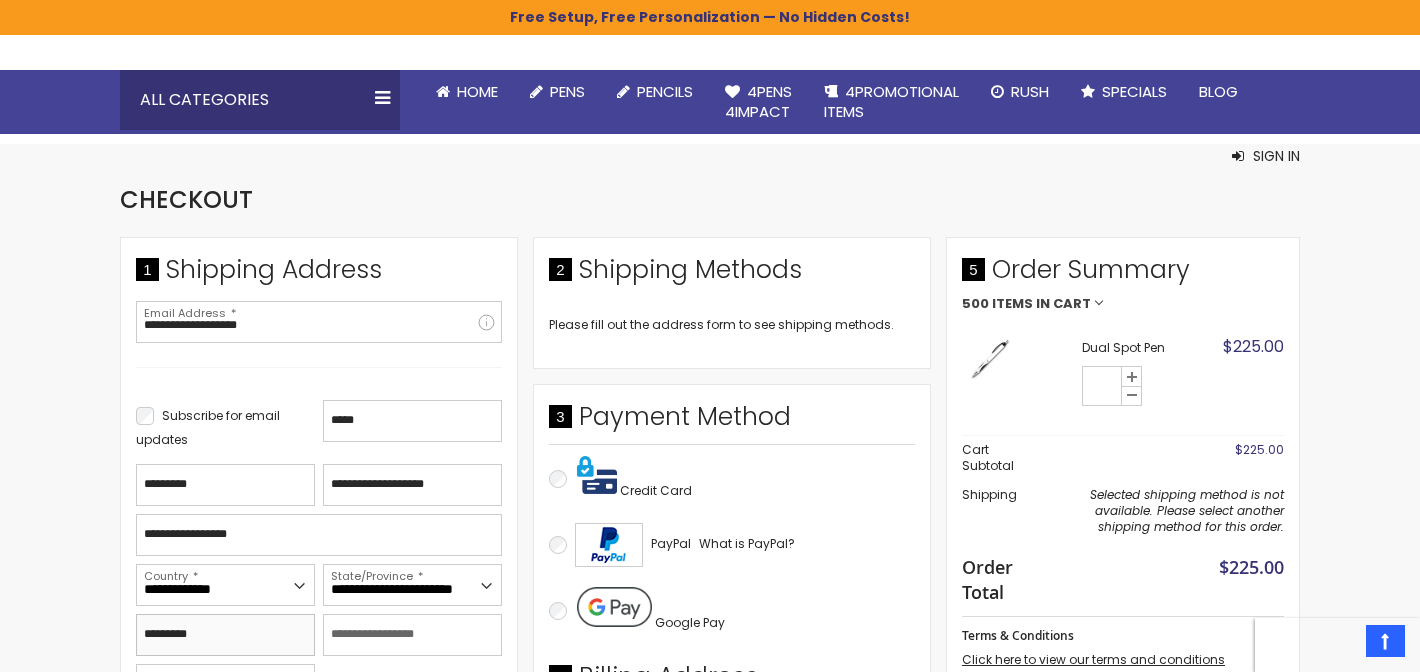 type on "*****" 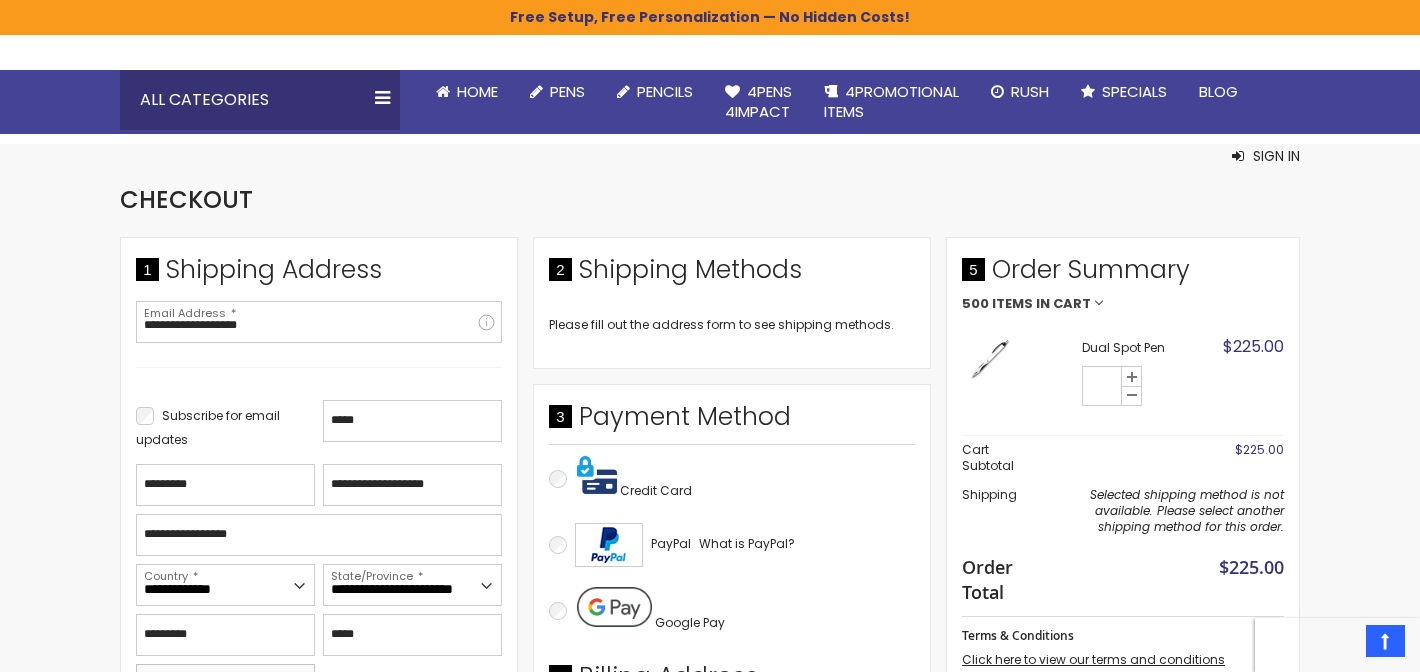 type on "**********" 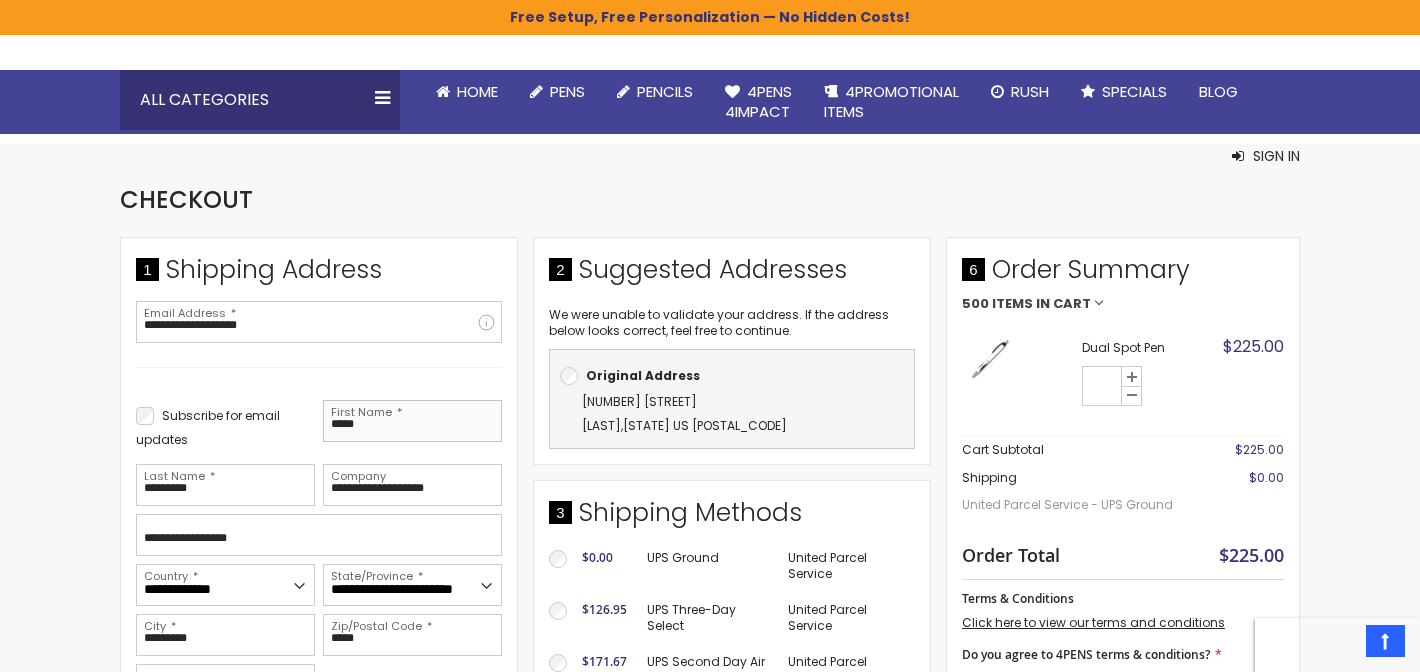 click on "*****" at bounding box center (412, 421) 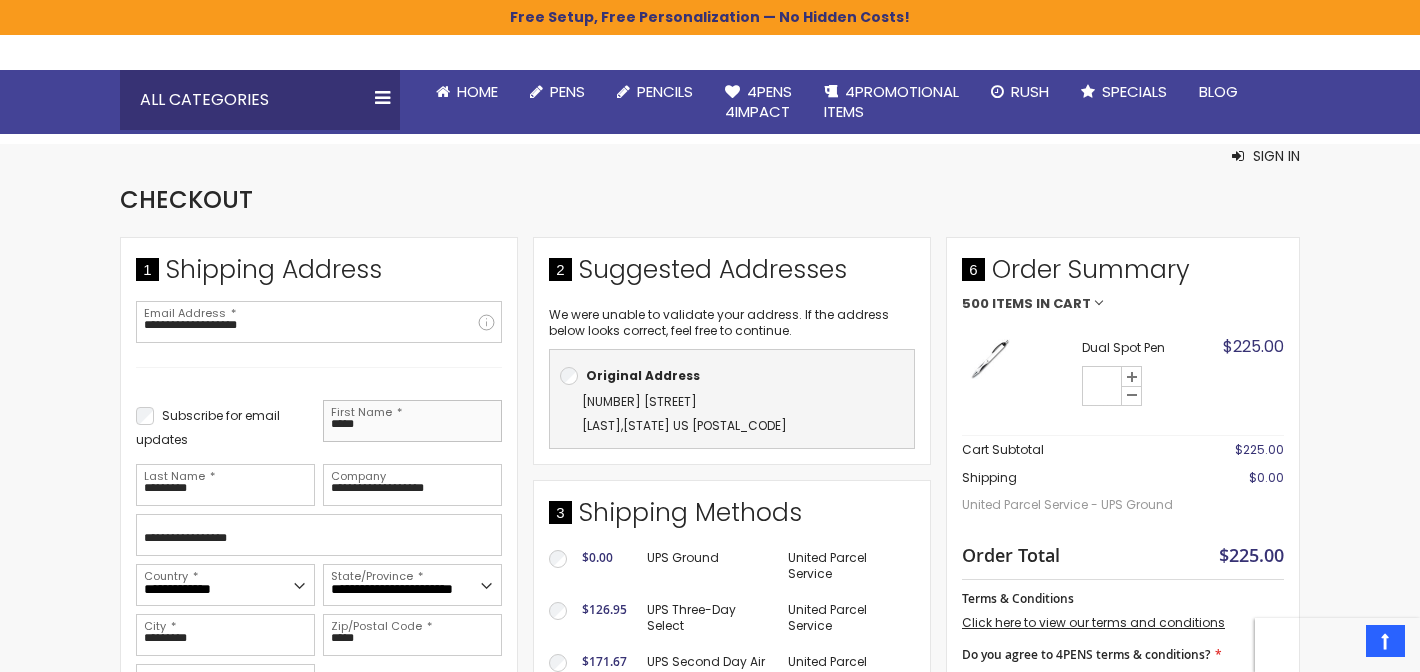 drag, startPoint x: 384, startPoint y: 429, endPoint x: 306, endPoint y: 426, distance: 78.05767 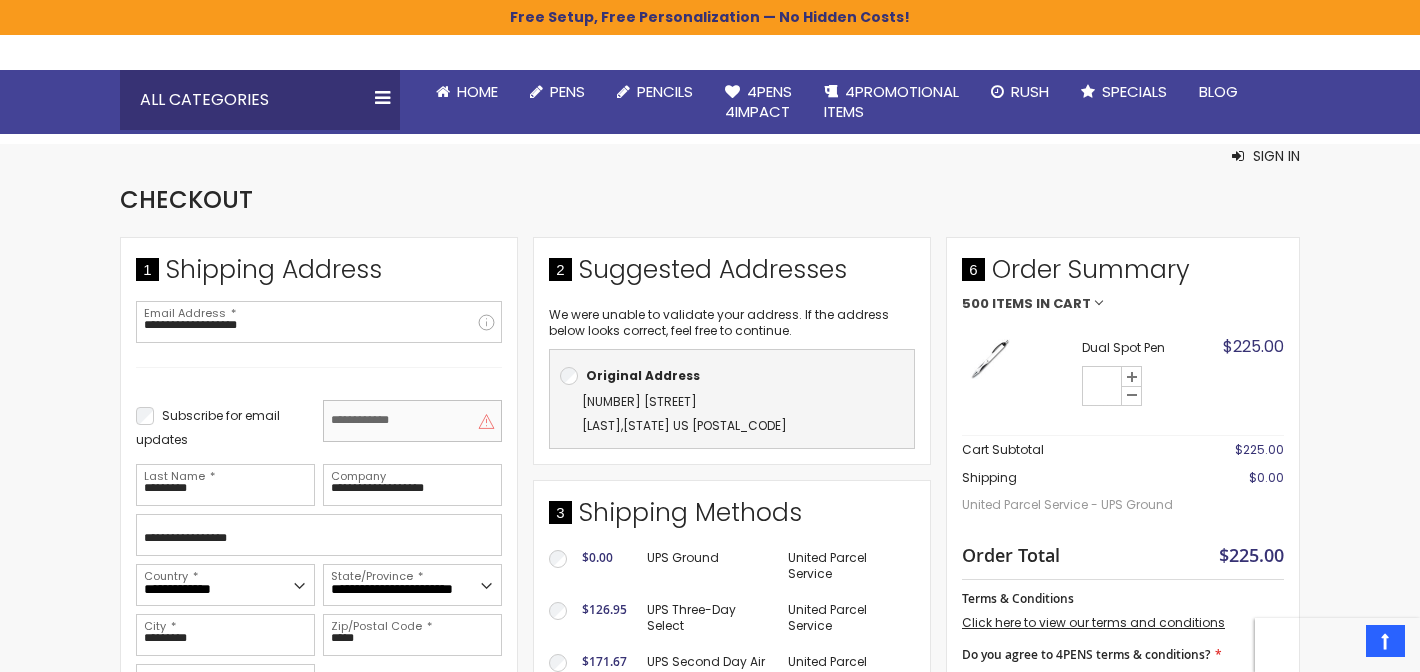type 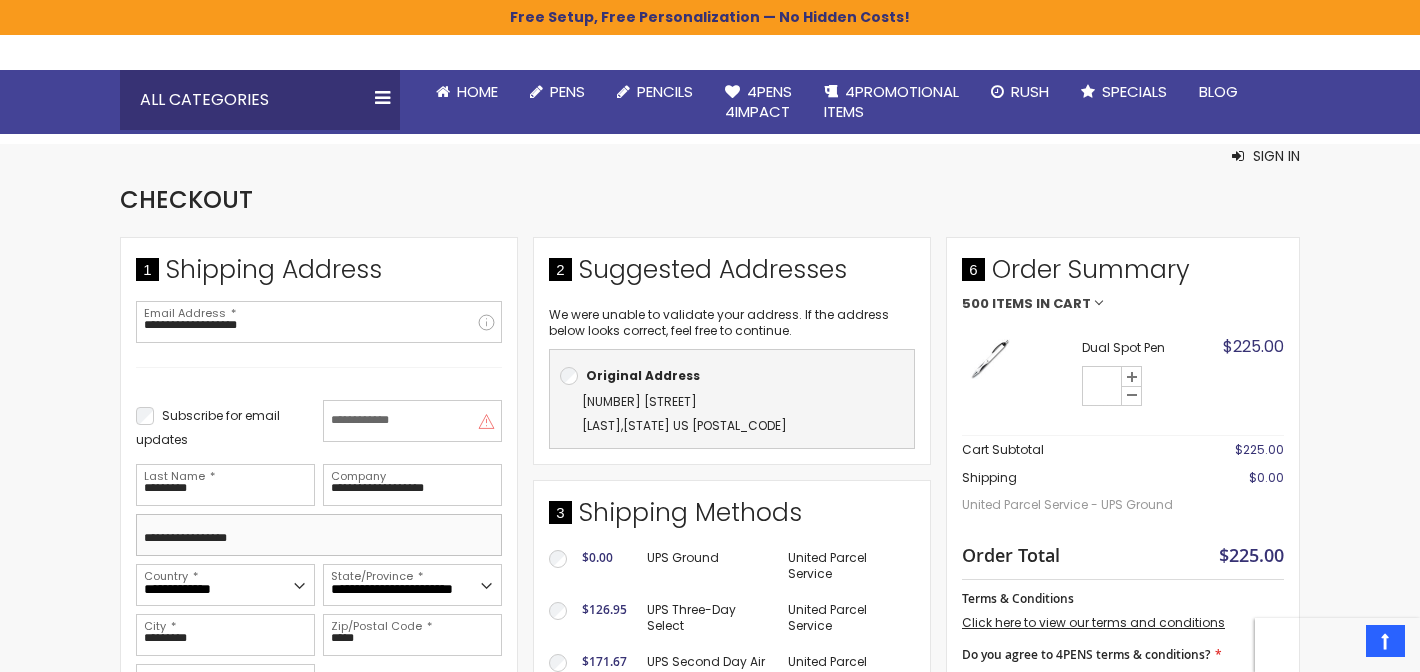 drag, startPoint x: 272, startPoint y: 539, endPoint x: 139, endPoint y: 535, distance: 133.06013 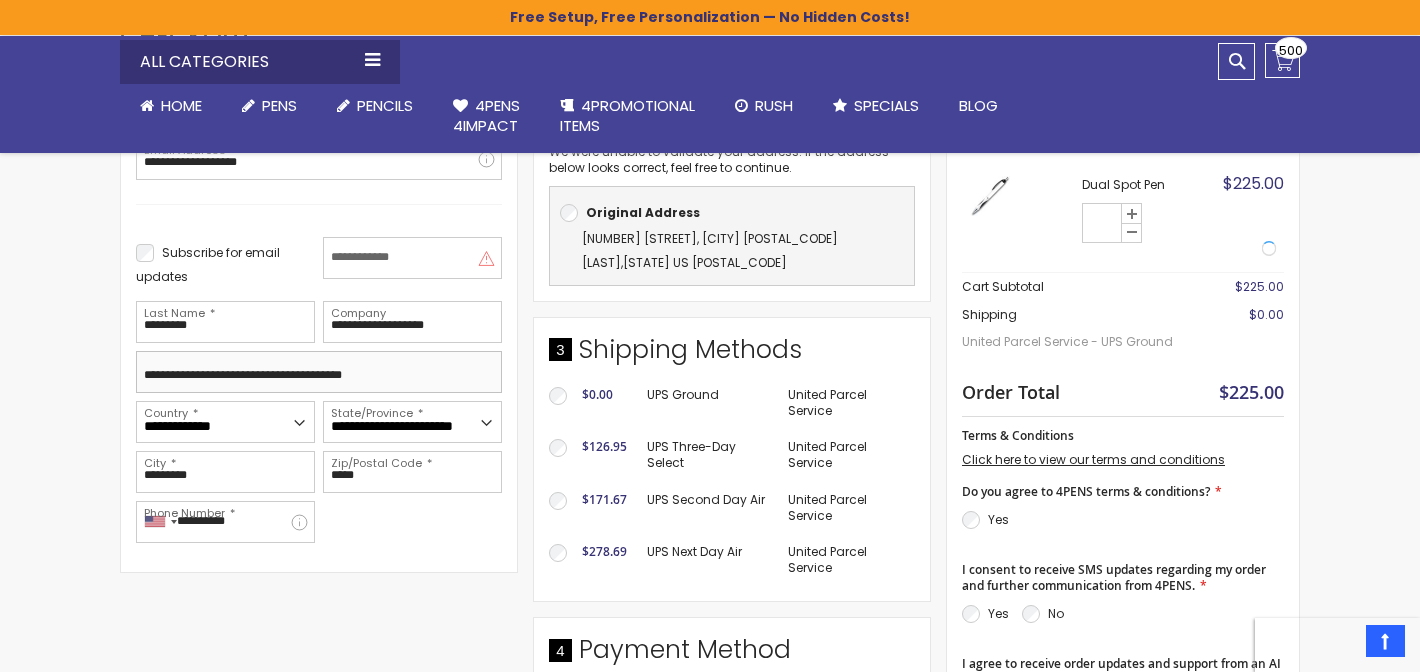 scroll, scrollTop: 442, scrollLeft: 0, axis: vertical 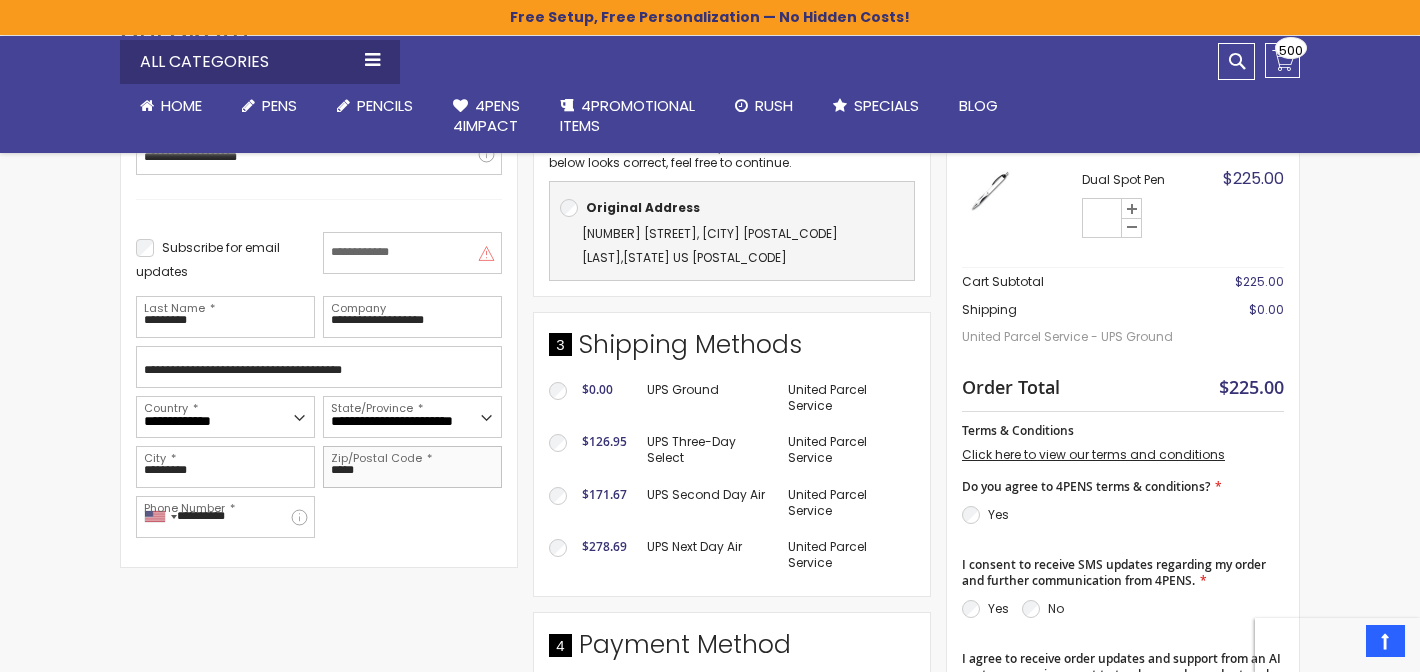 drag, startPoint x: 371, startPoint y: 471, endPoint x: 340, endPoint y: 457, distance: 34.0147 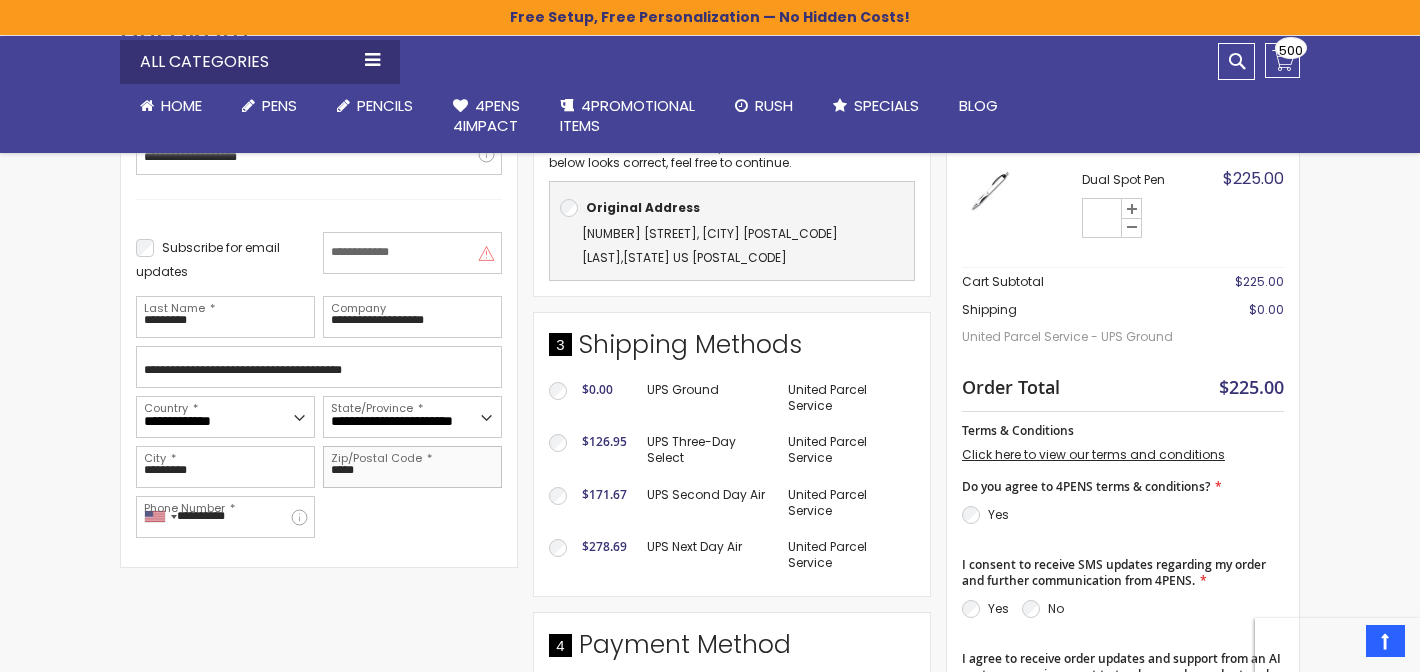 click on "*****" at bounding box center (412, 467) 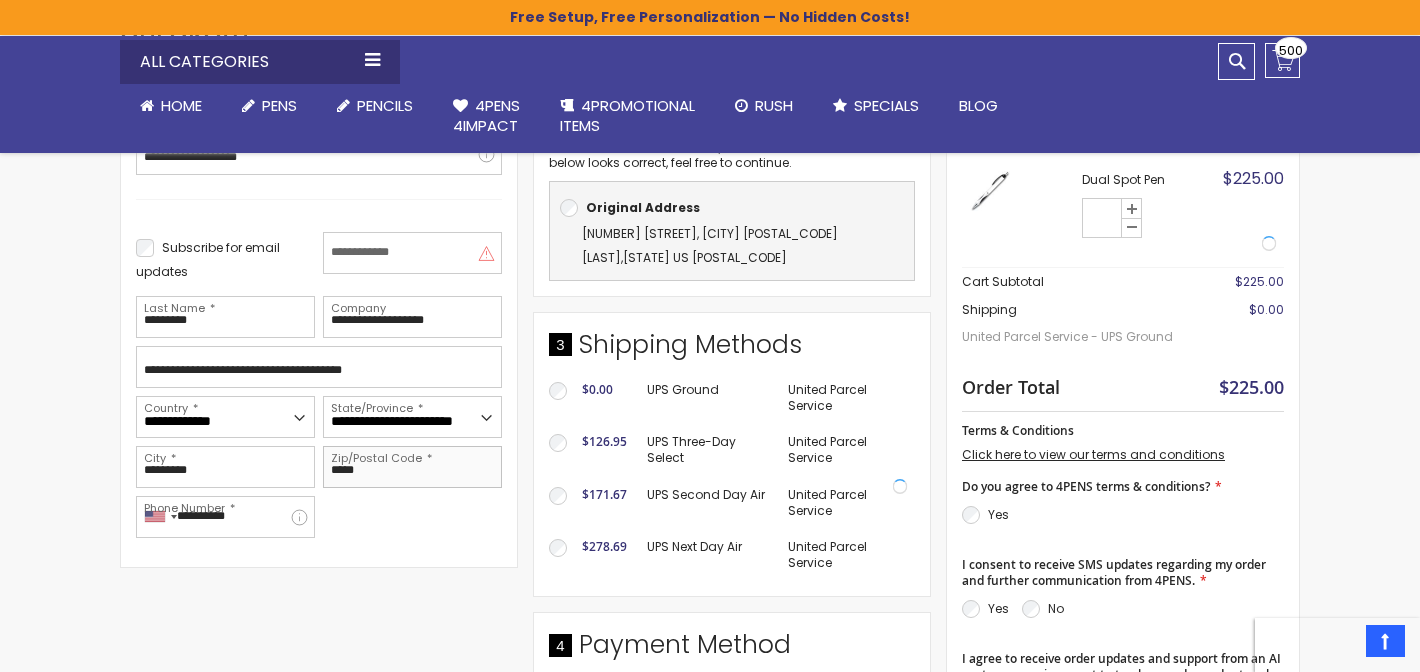 type on "*****" 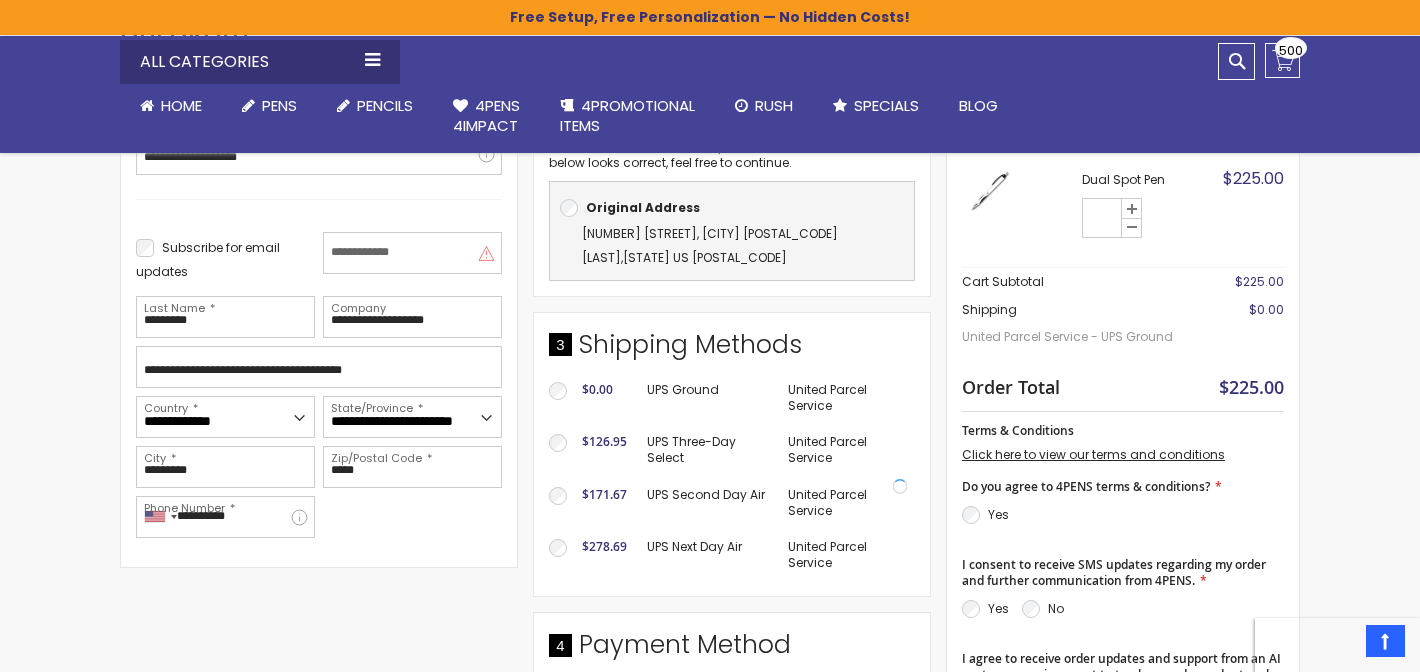 click on "Subscribe for email updates
First Name
This is a required field.
Last Name
[NAME]
Company
[COMPANY]
Street Address
[ADDRESS]" at bounding box center (319, 385) 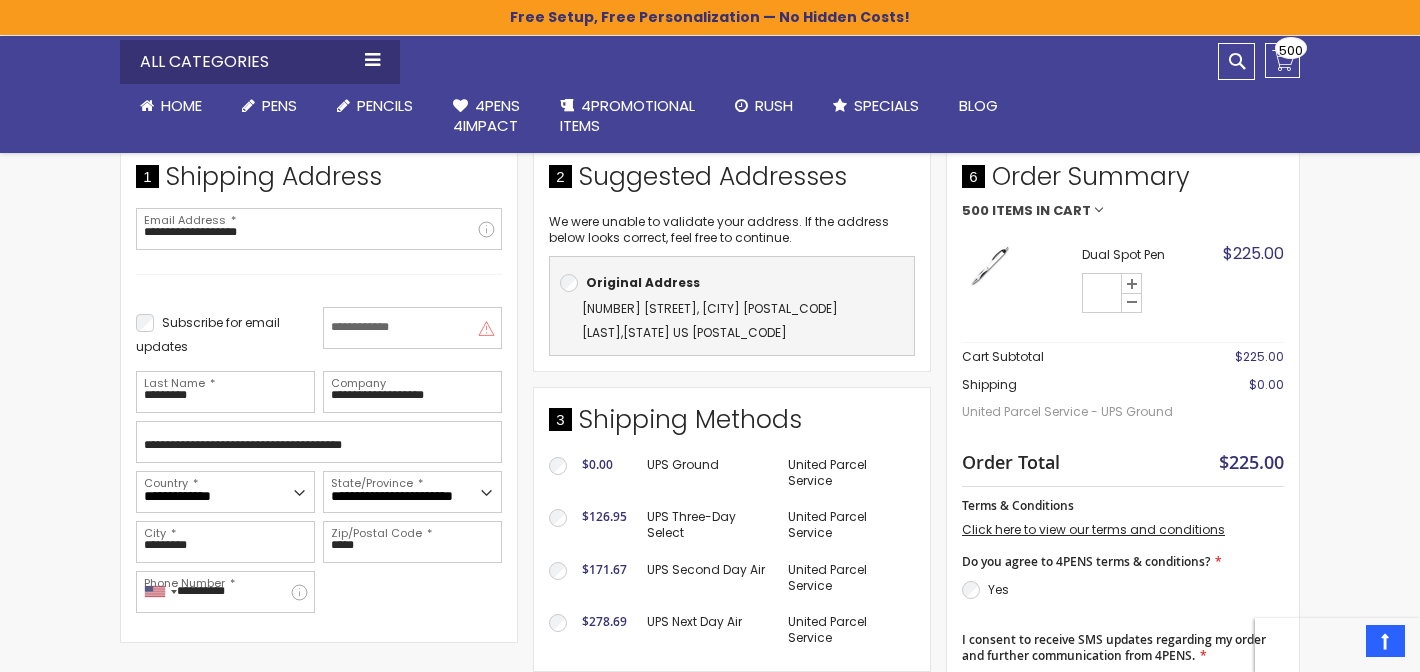 scroll, scrollTop: 340, scrollLeft: 0, axis: vertical 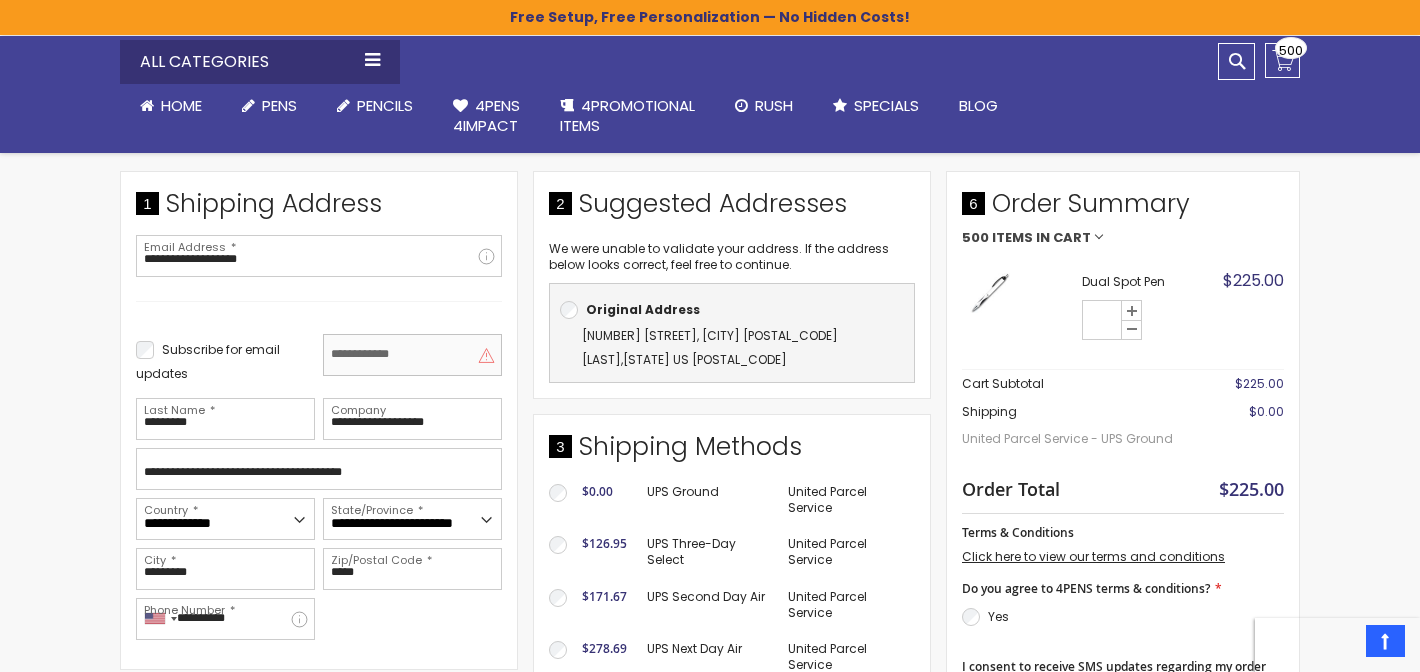 click on "First Name" at bounding box center (412, 355) 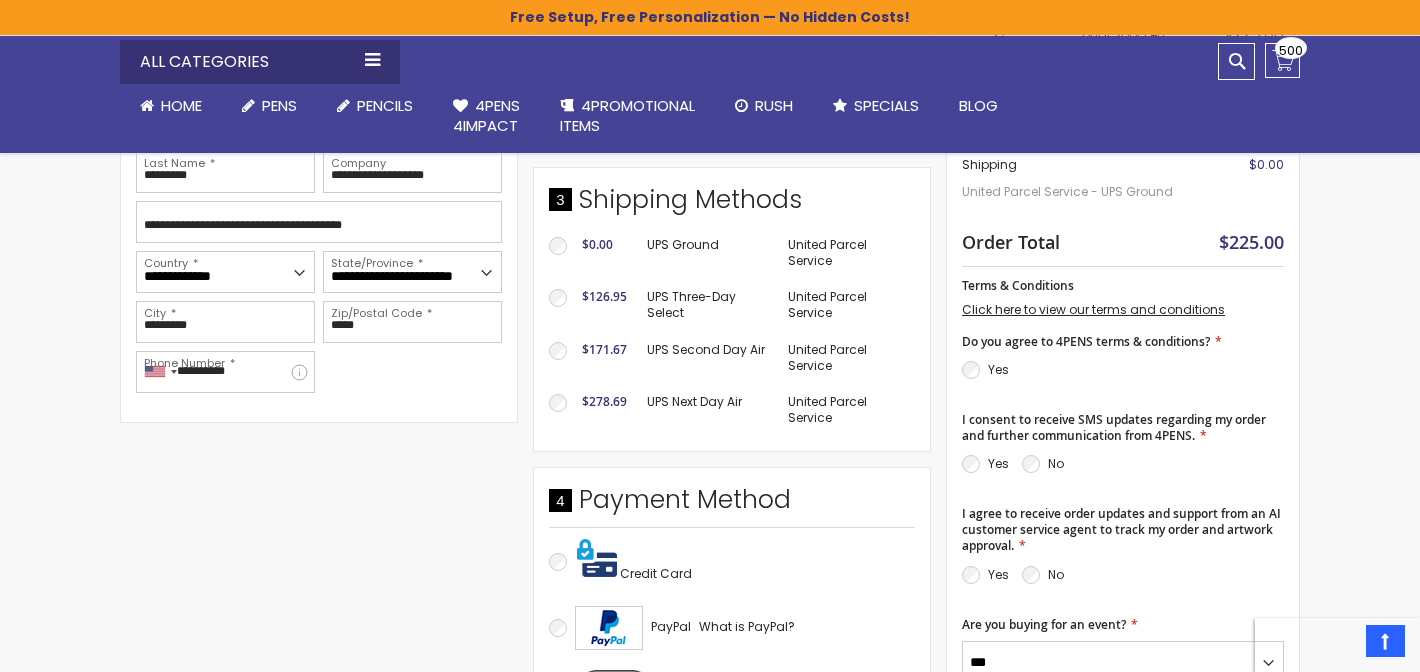 scroll, scrollTop: 591, scrollLeft: 0, axis: vertical 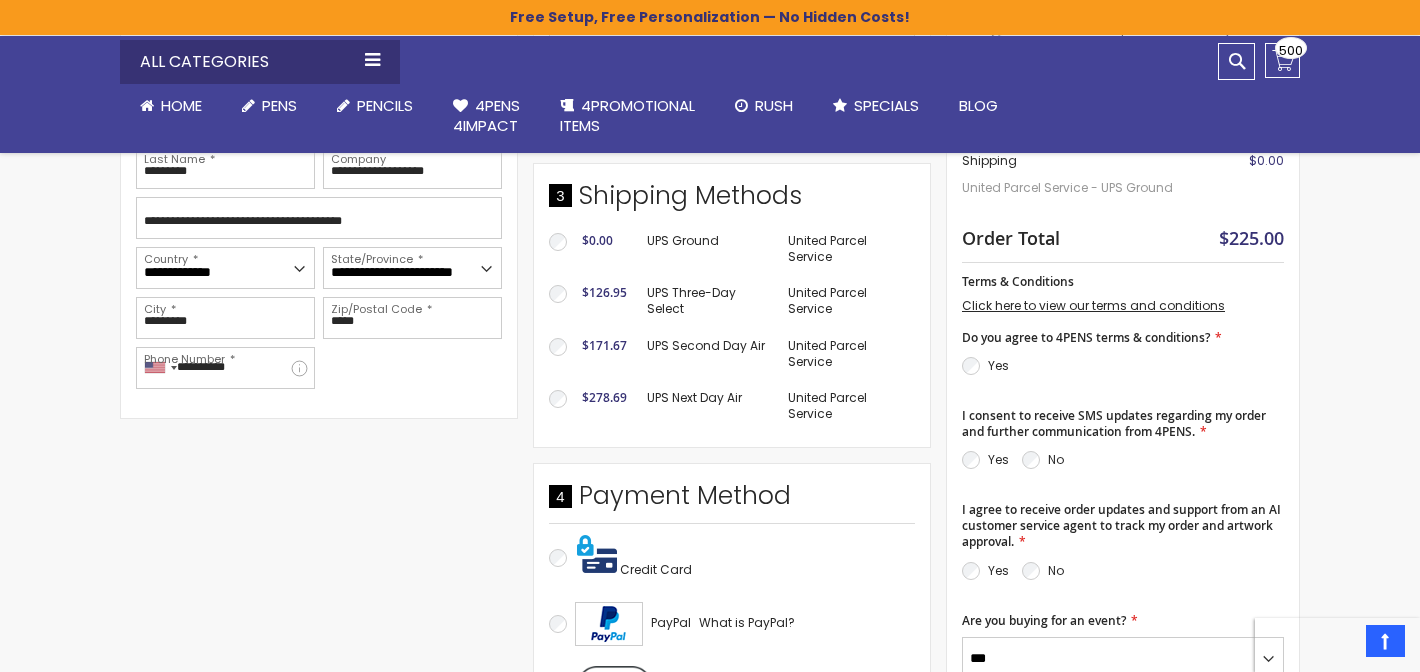 type on "*****" 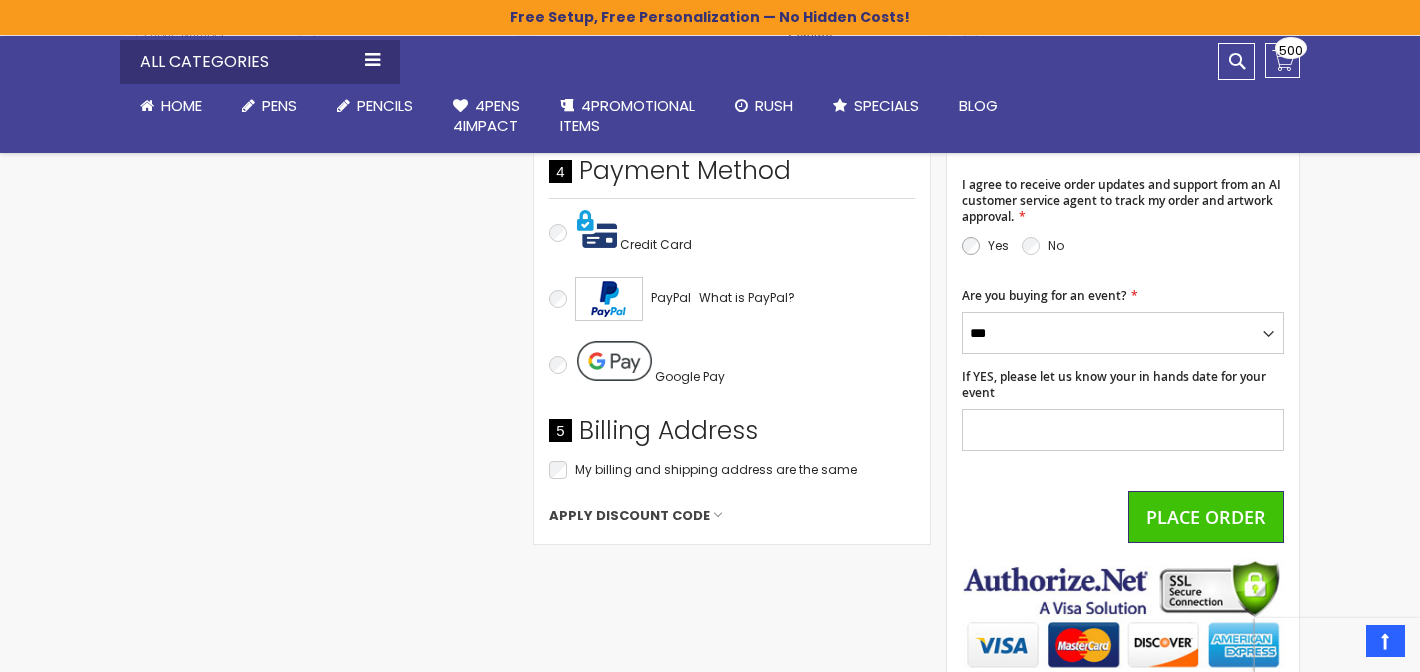 scroll, scrollTop: 918, scrollLeft: 0, axis: vertical 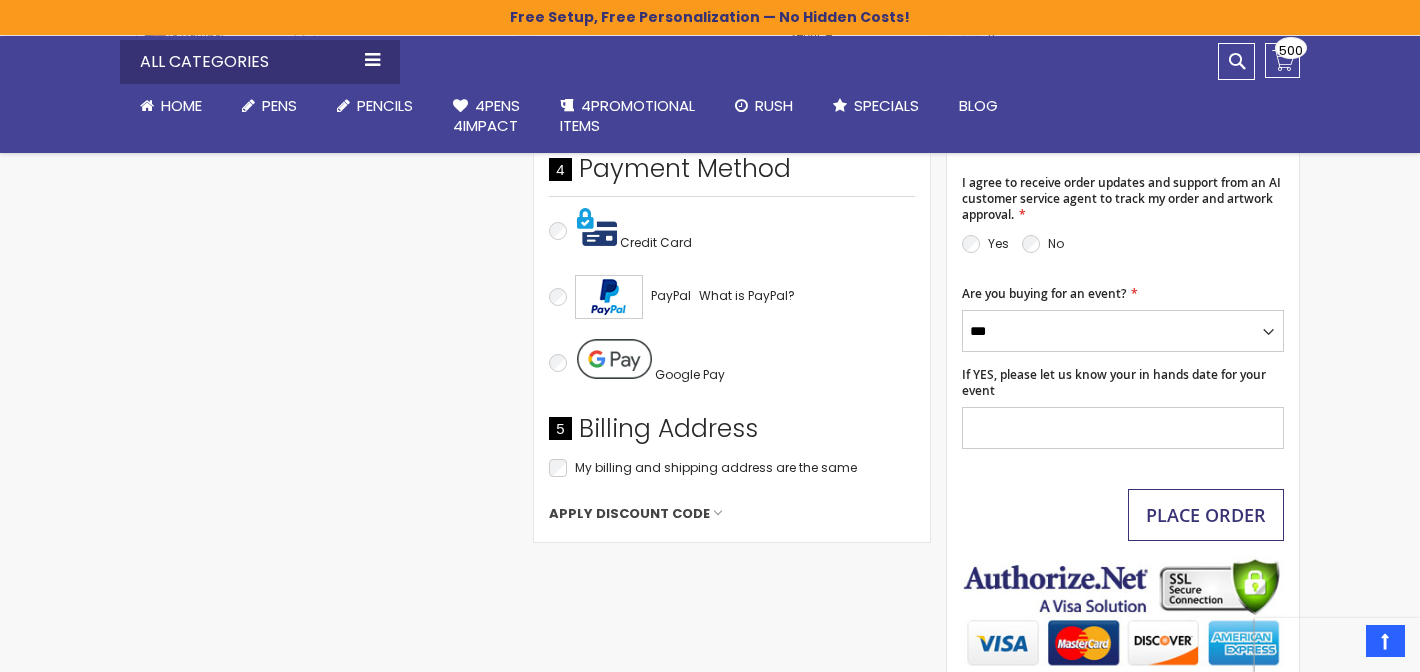 click on "Place Order" at bounding box center (1206, 515) 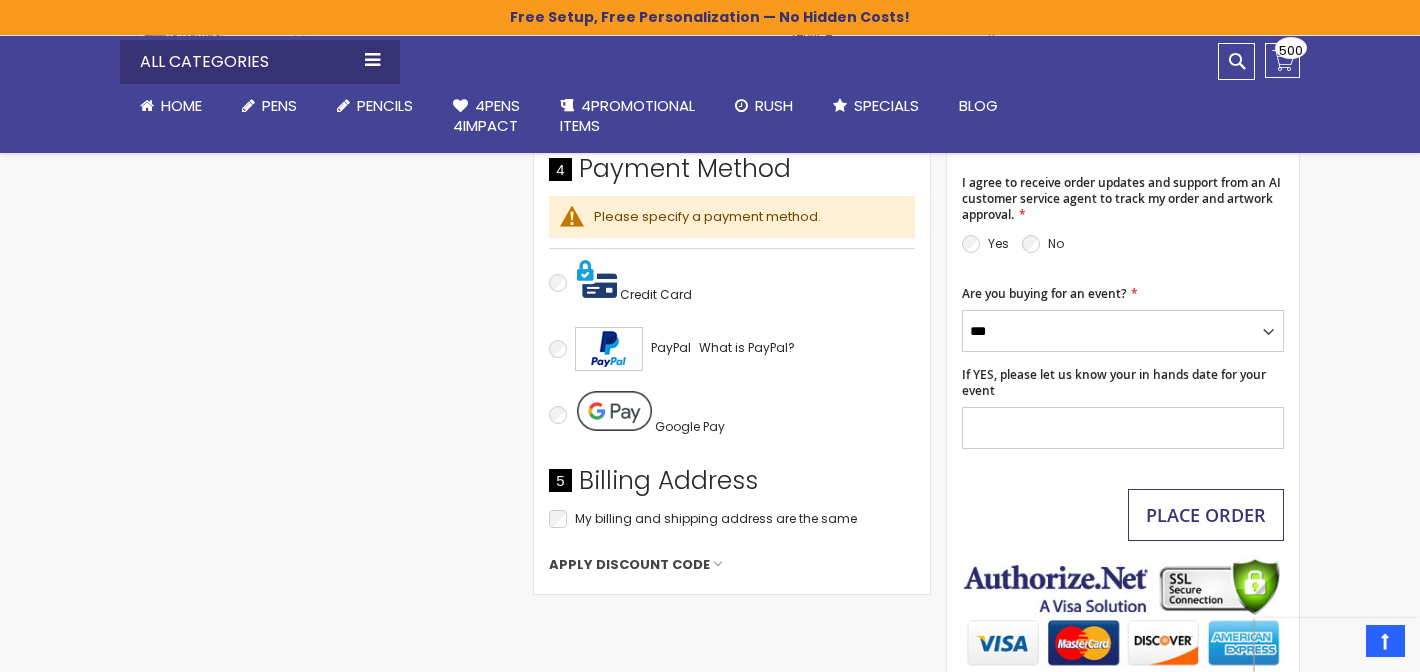 click on "Place Order" at bounding box center [1206, 515] 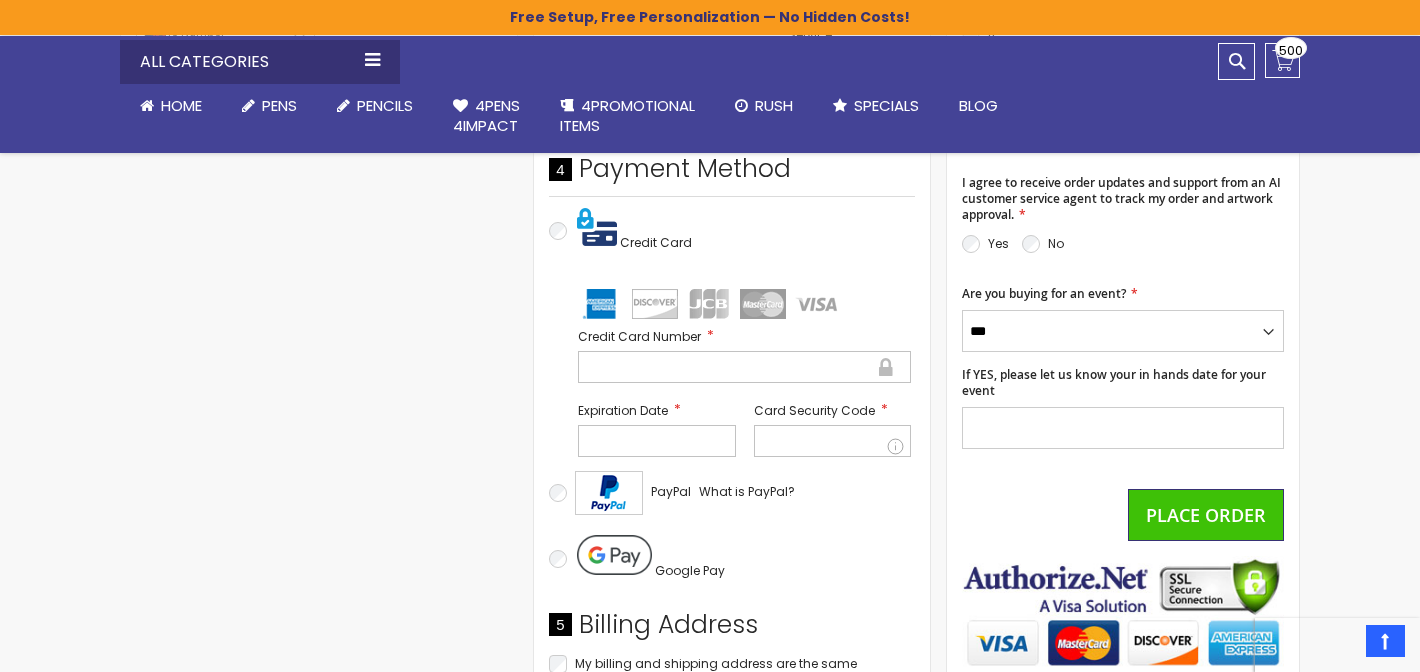 click on "Google Pay" at bounding box center [732, 559] 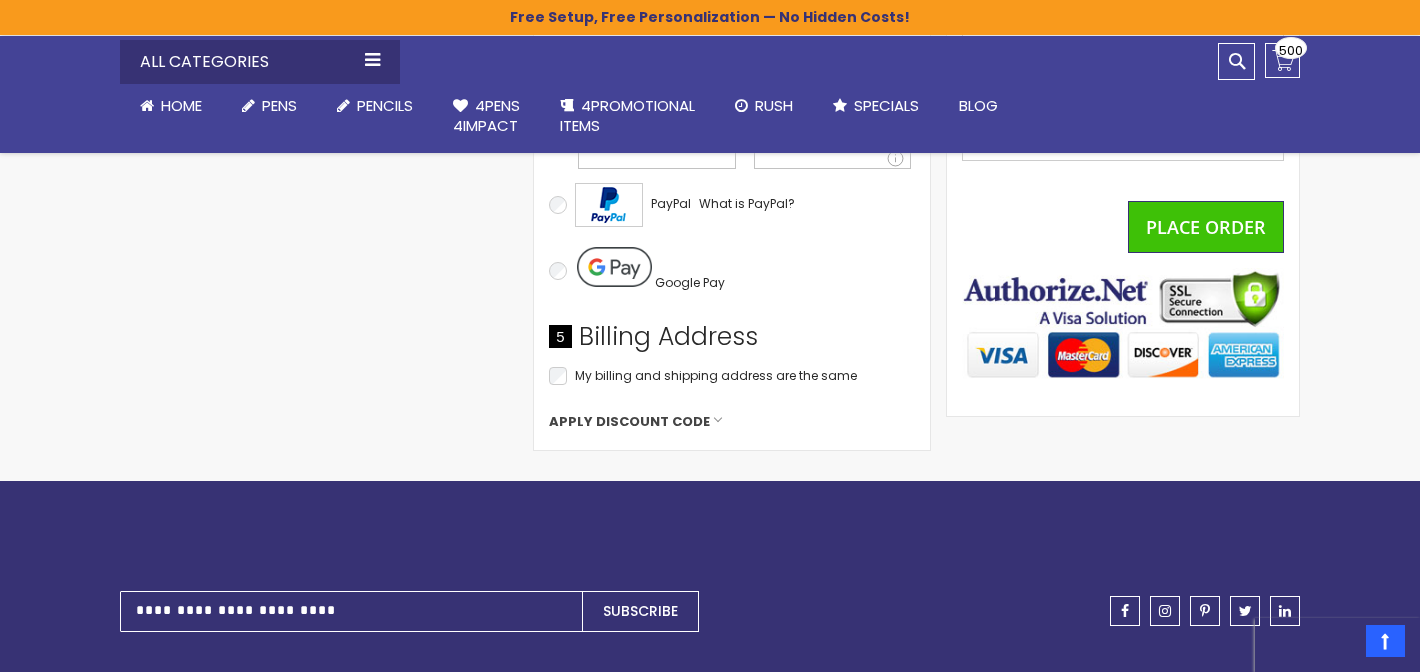 scroll, scrollTop: 870, scrollLeft: 0, axis: vertical 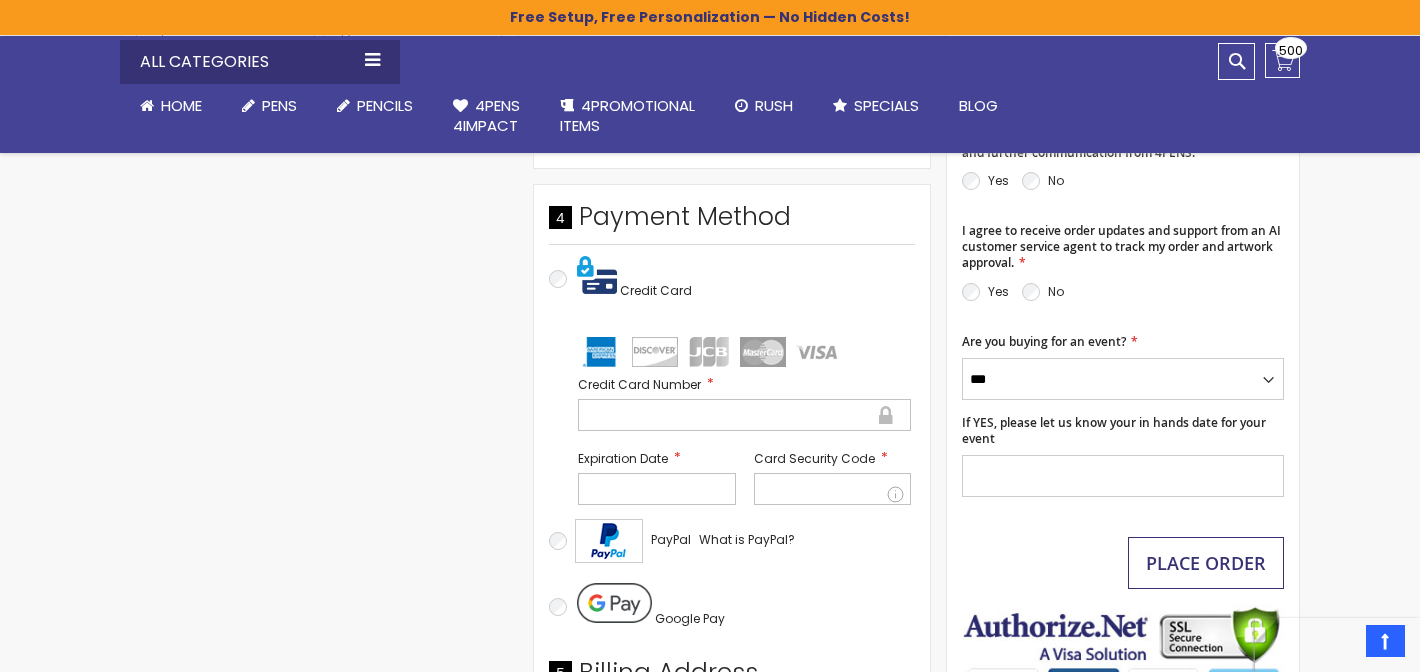 click on "Place Order" at bounding box center [1206, 563] 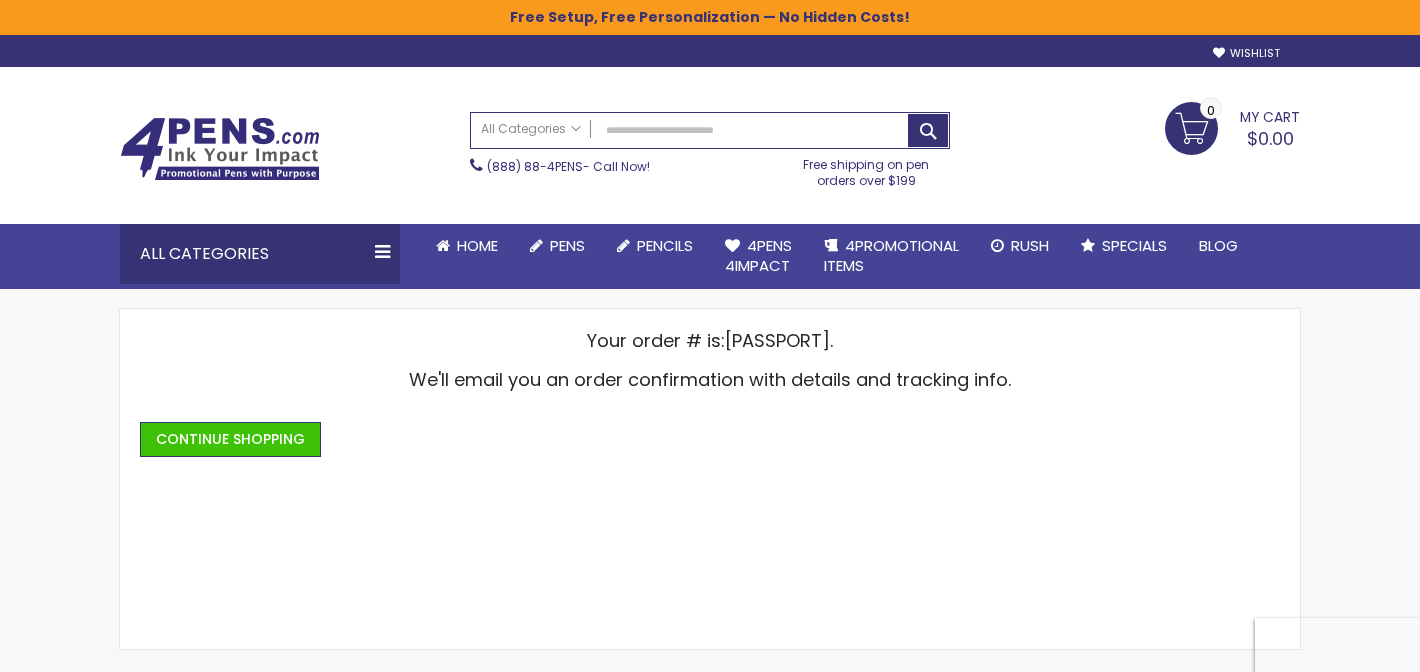 scroll, scrollTop: 0, scrollLeft: 0, axis: both 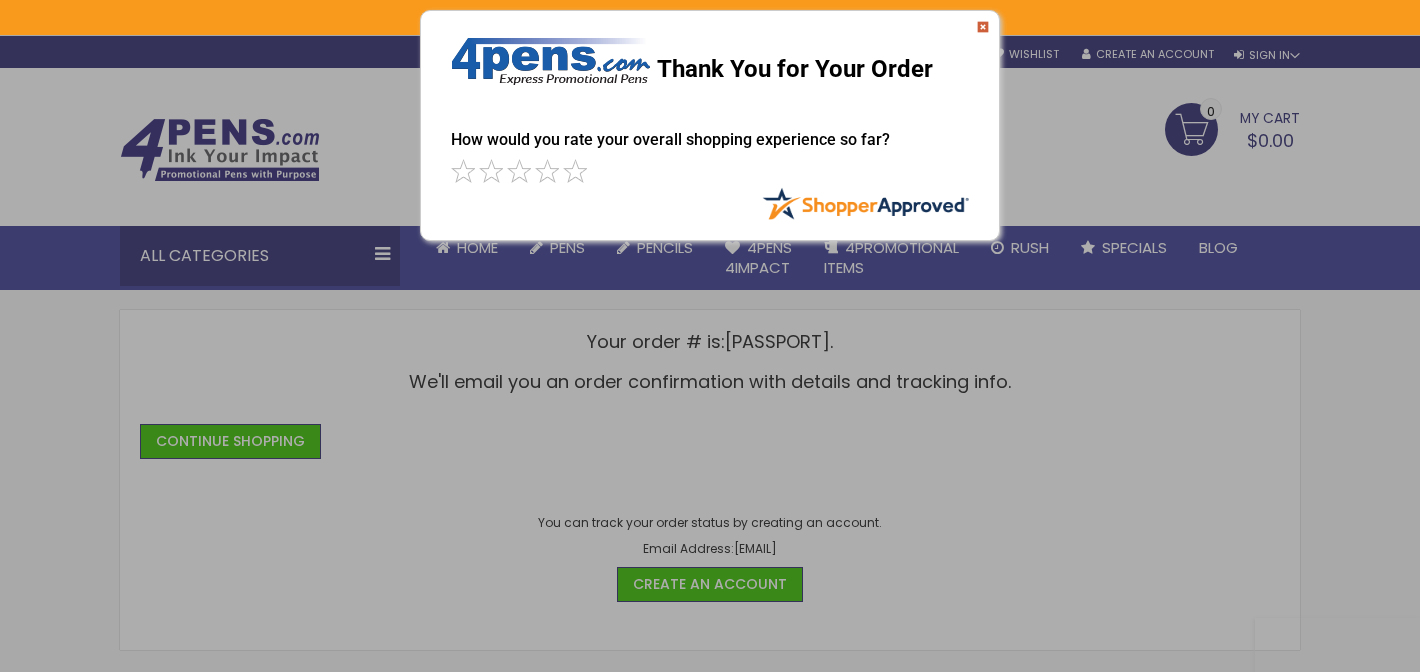 click at bounding box center [983, 27] 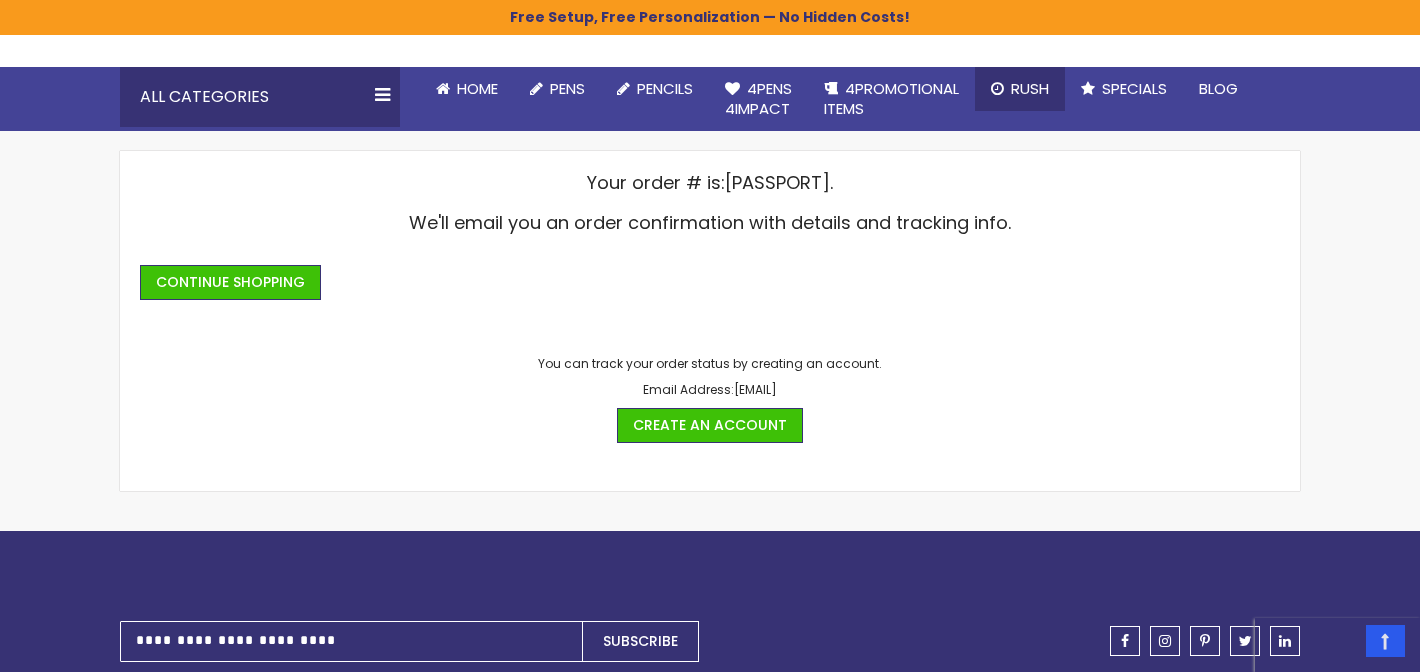 scroll, scrollTop: 0, scrollLeft: 0, axis: both 